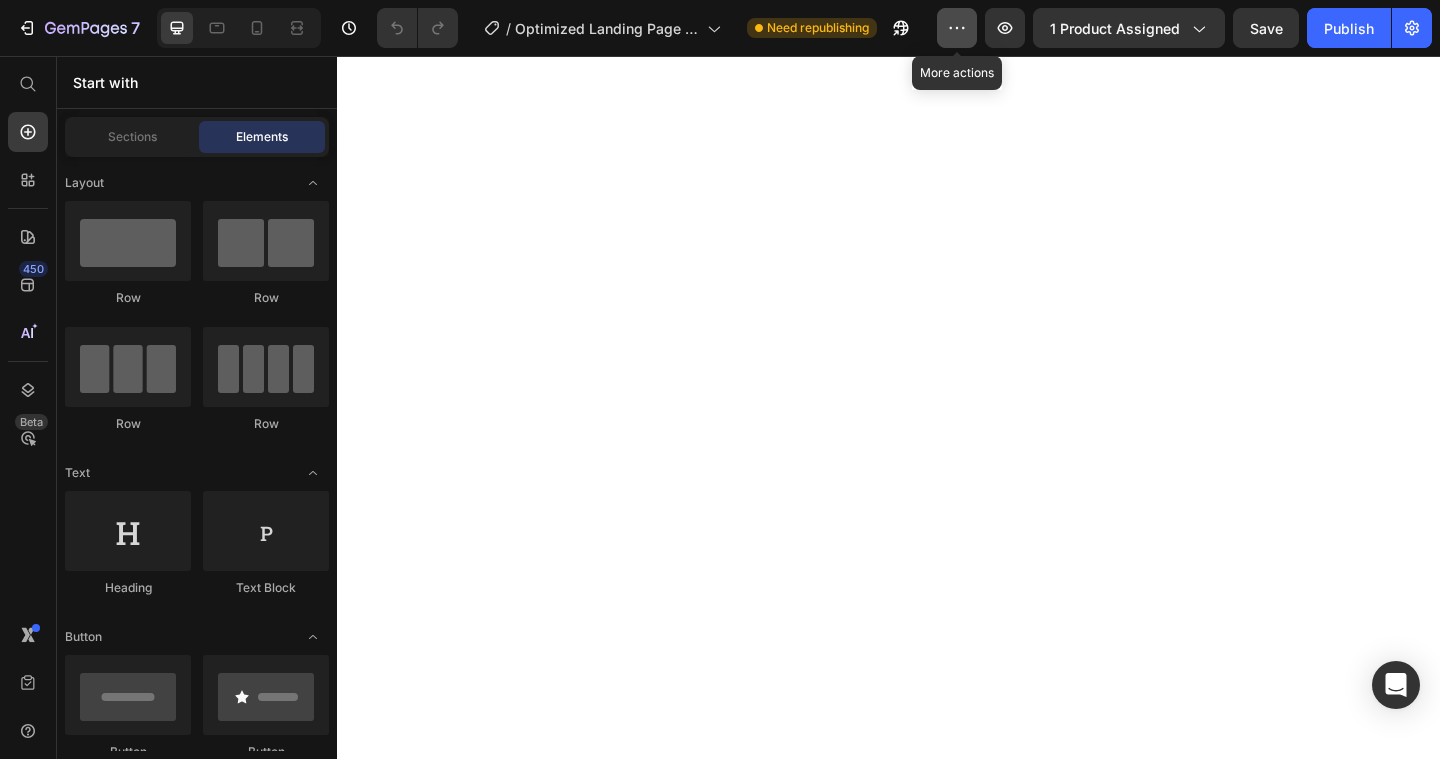 scroll, scrollTop: 0, scrollLeft: 0, axis: both 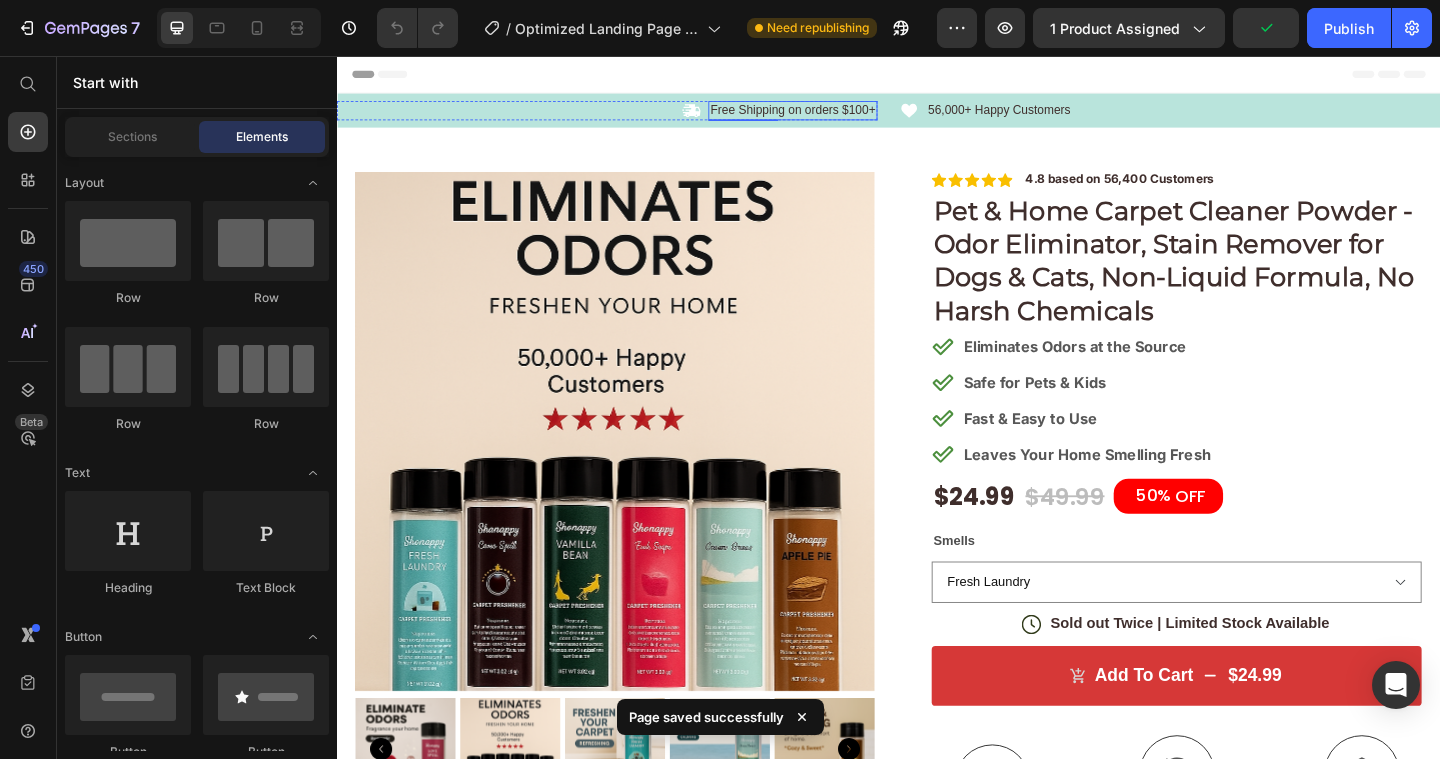 click on "Free Shipping on orders $100+" at bounding box center (833, 115) 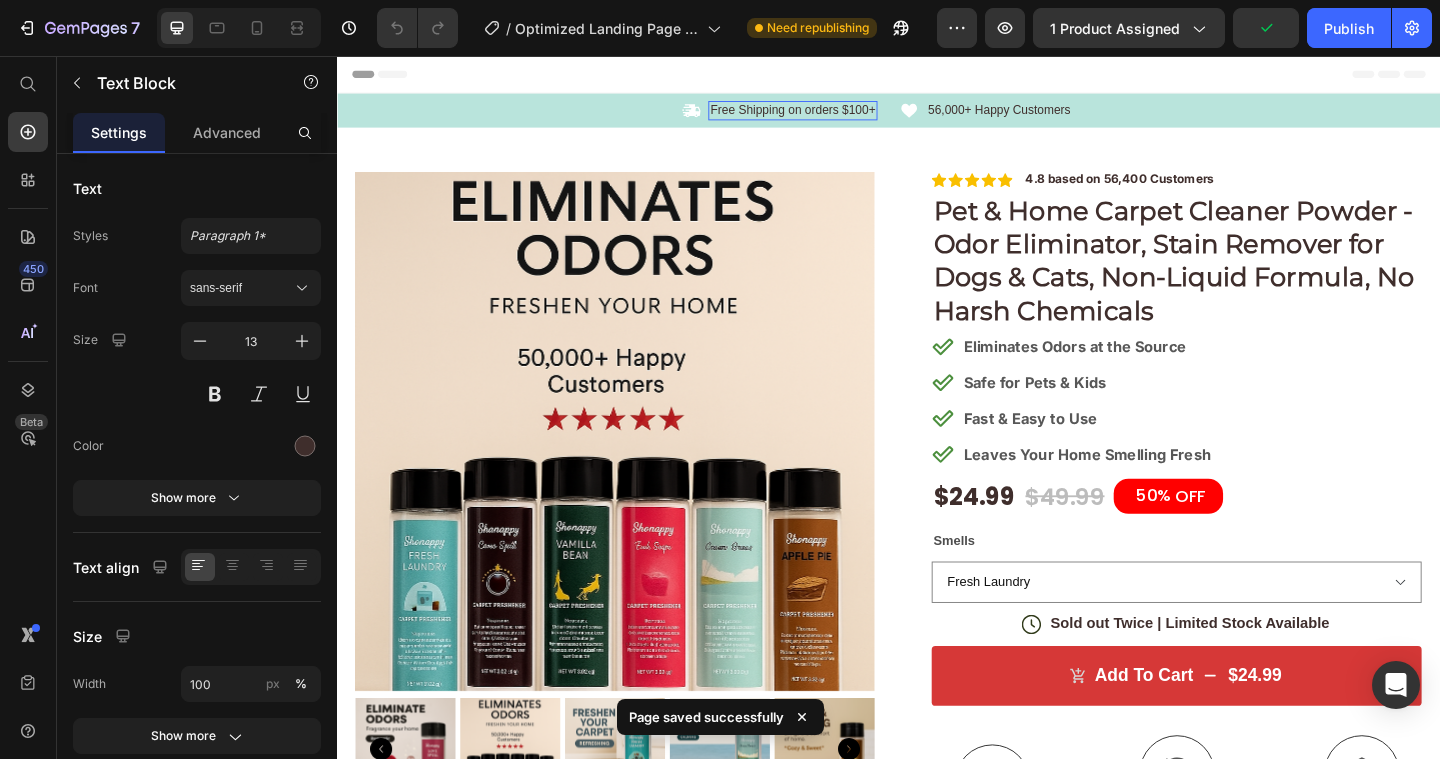 click on "Free Shipping on orders $100+" at bounding box center (833, 115) 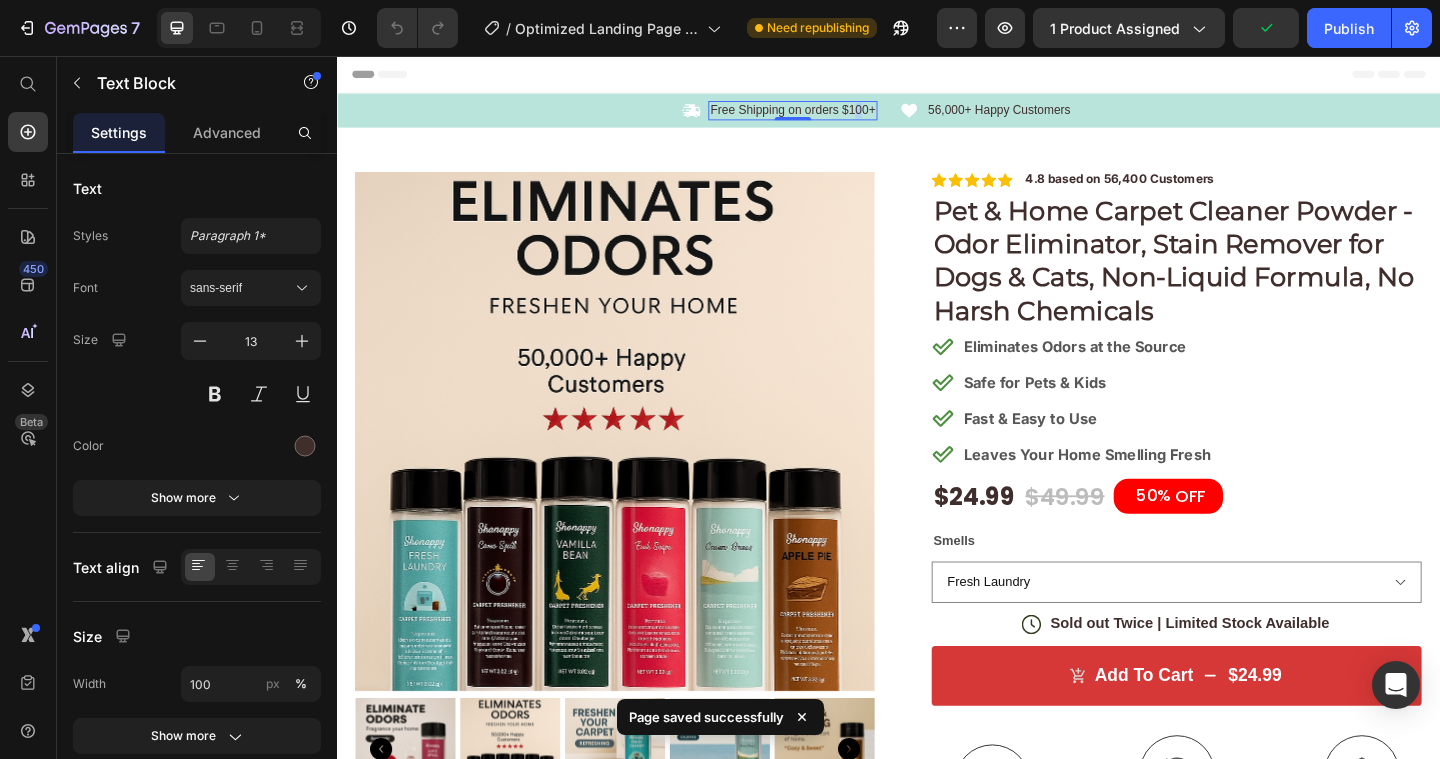 click on "Free Shipping on orders $100+" at bounding box center [833, 115] 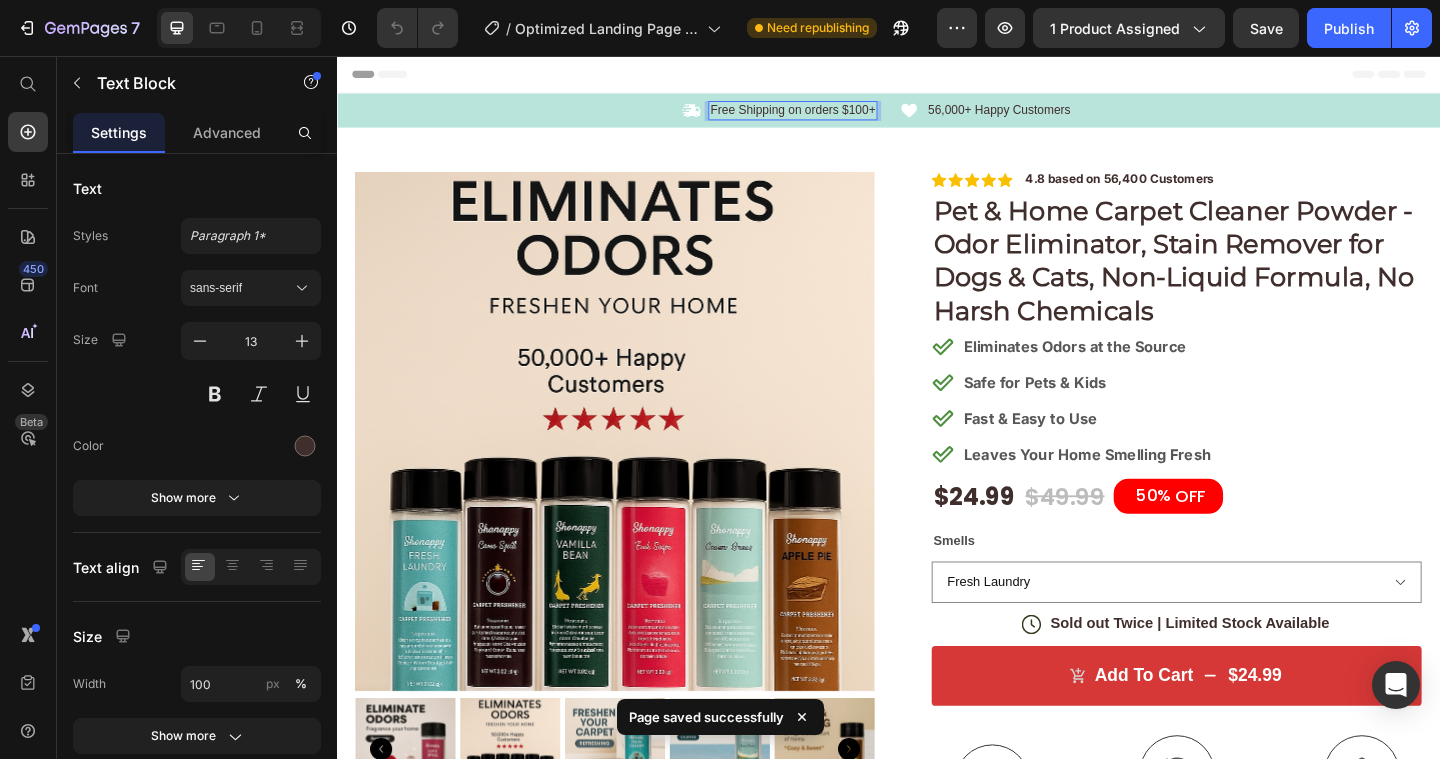 click on "Free Shipping on orders $100+" at bounding box center (833, 115) 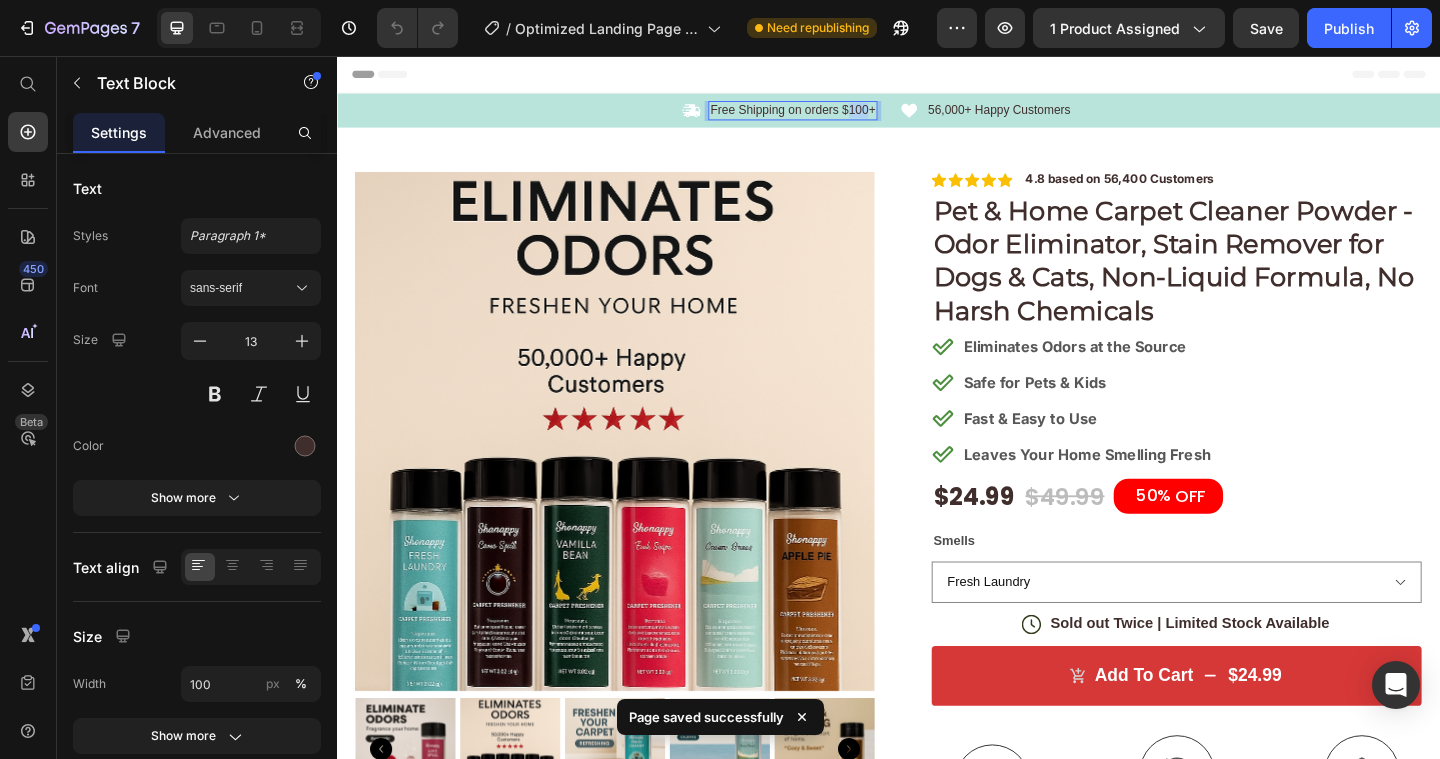 click on "Free Shipping on orders $100+" at bounding box center [833, 115] 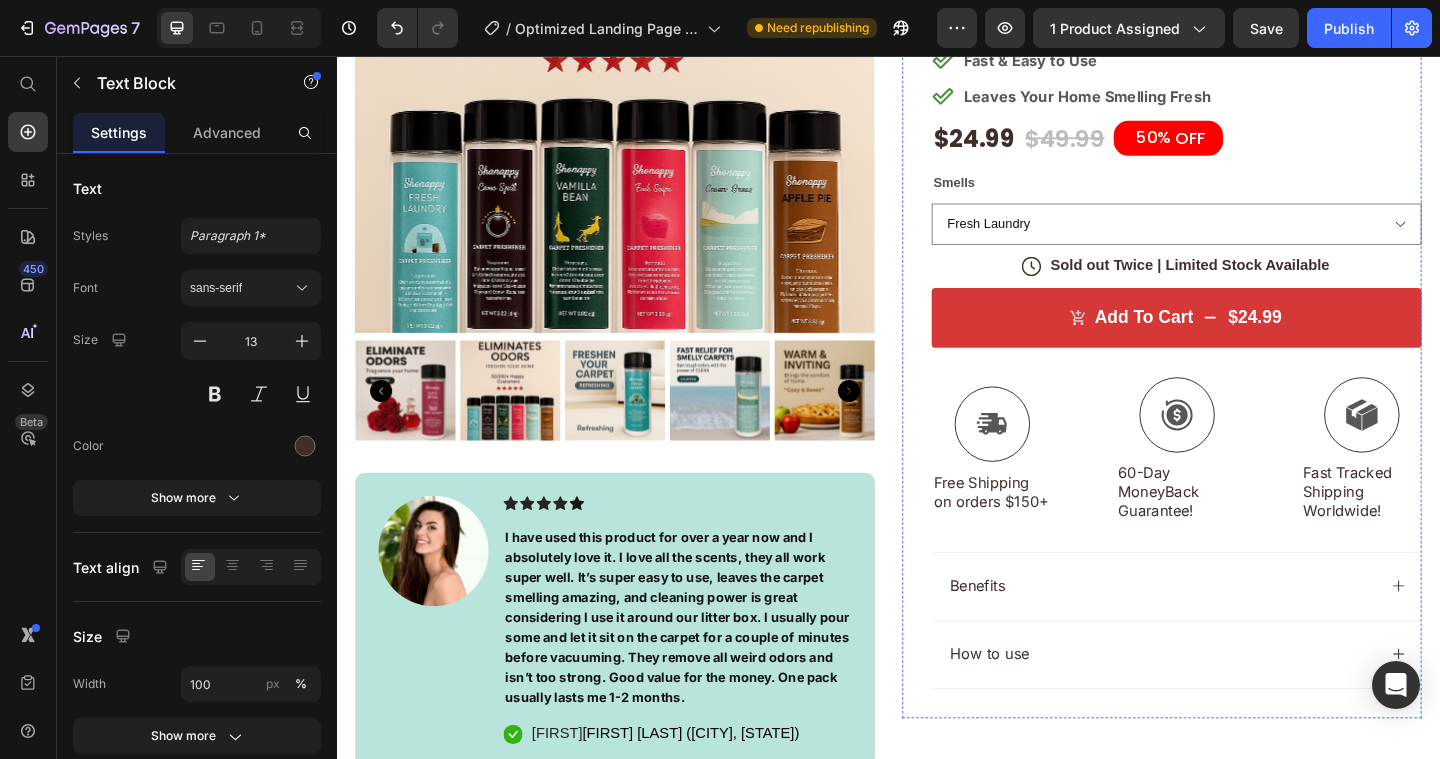 scroll, scrollTop: 412, scrollLeft: 0, axis: vertical 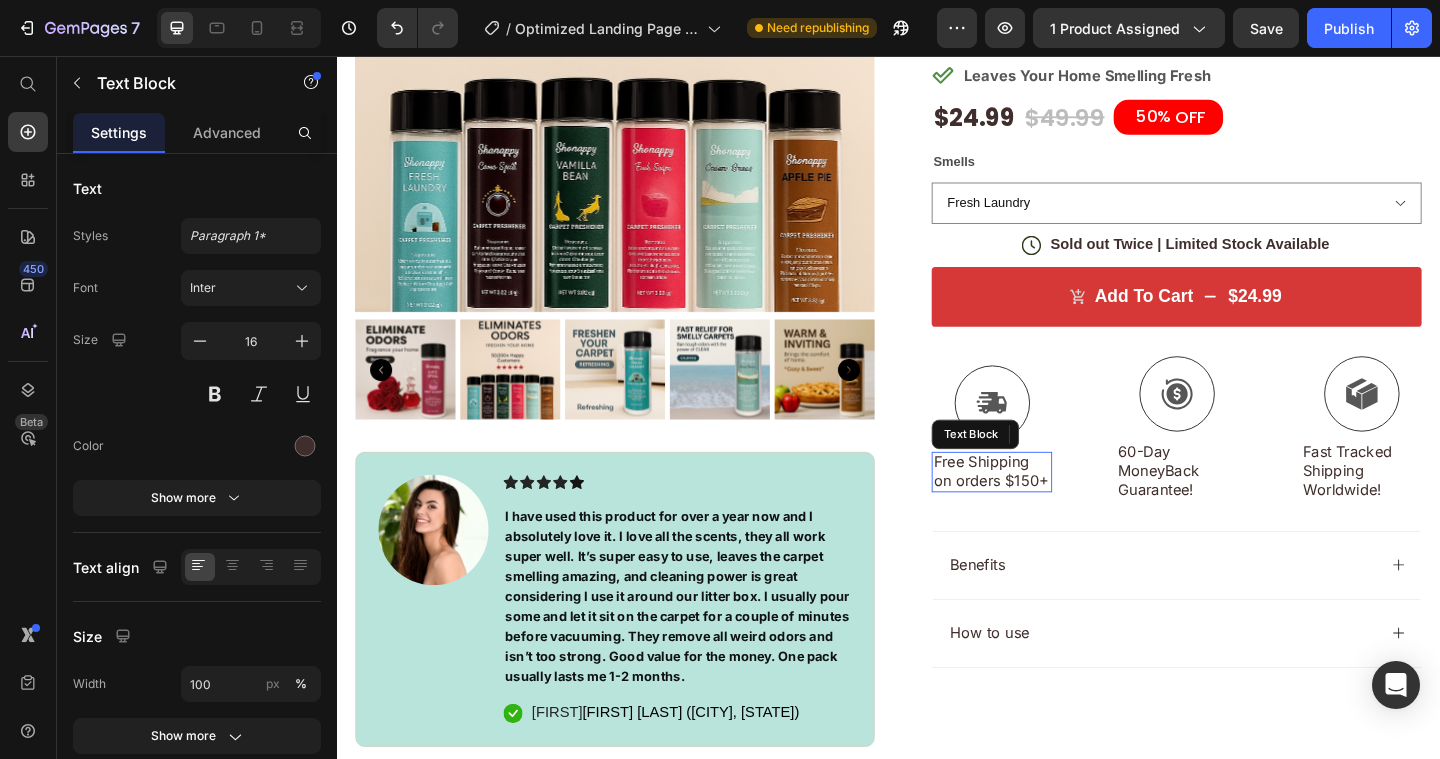 drag, startPoint x: 1070, startPoint y: 541, endPoint x: 1089, endPoint y: 546, distance: 19.646883 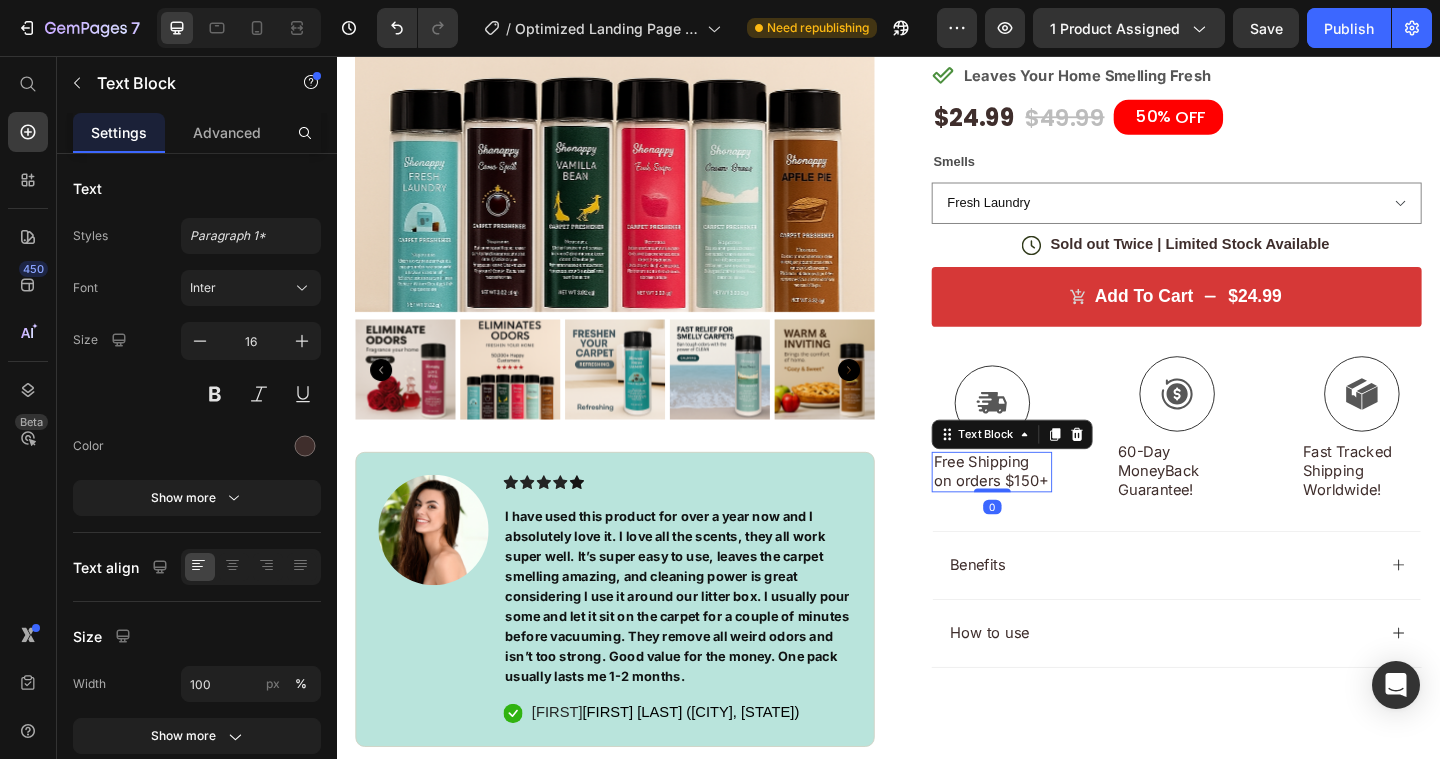 click on "Free Shipping on orders $150+" at bounding box center (1049, 508) 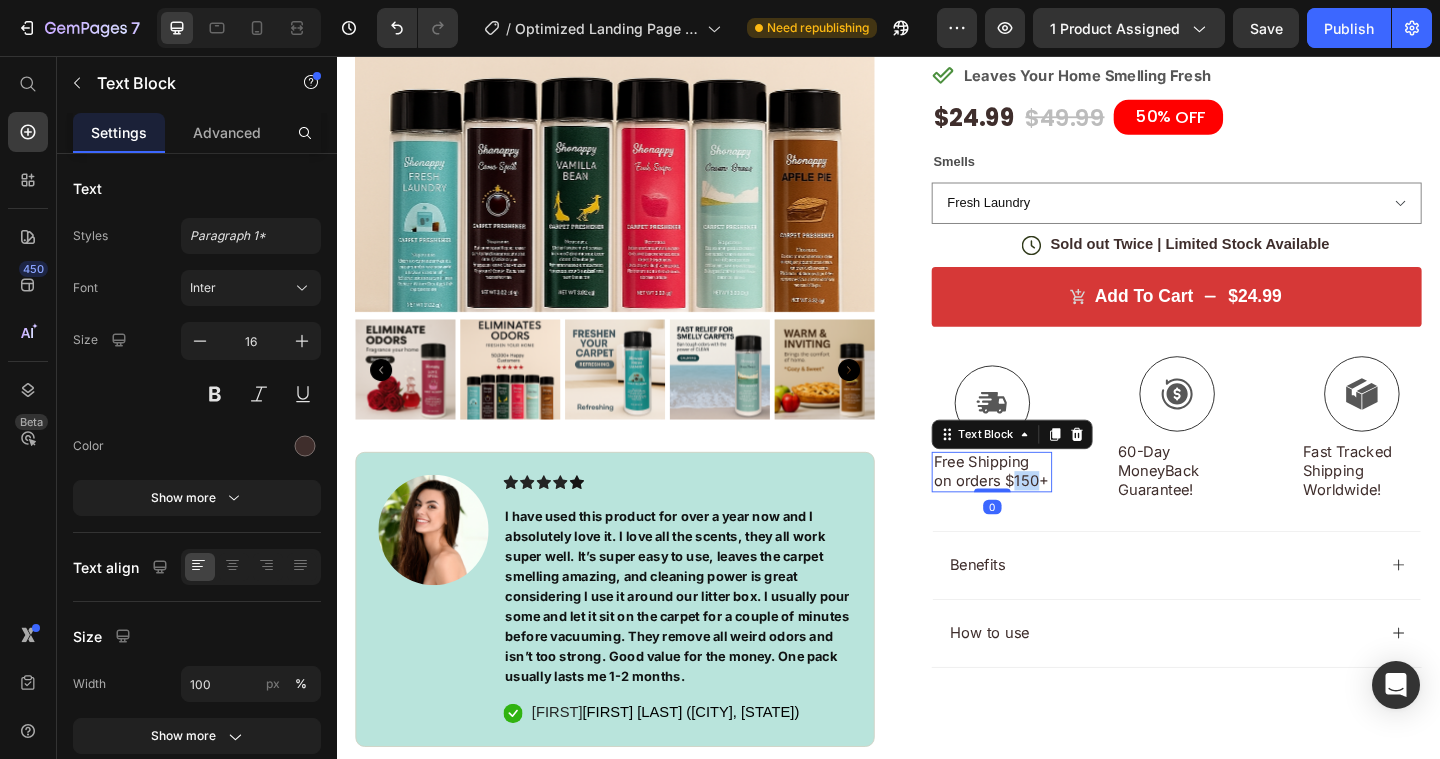 click on "Free Shipping on orders $150+" at bounding box center [1049, 508] 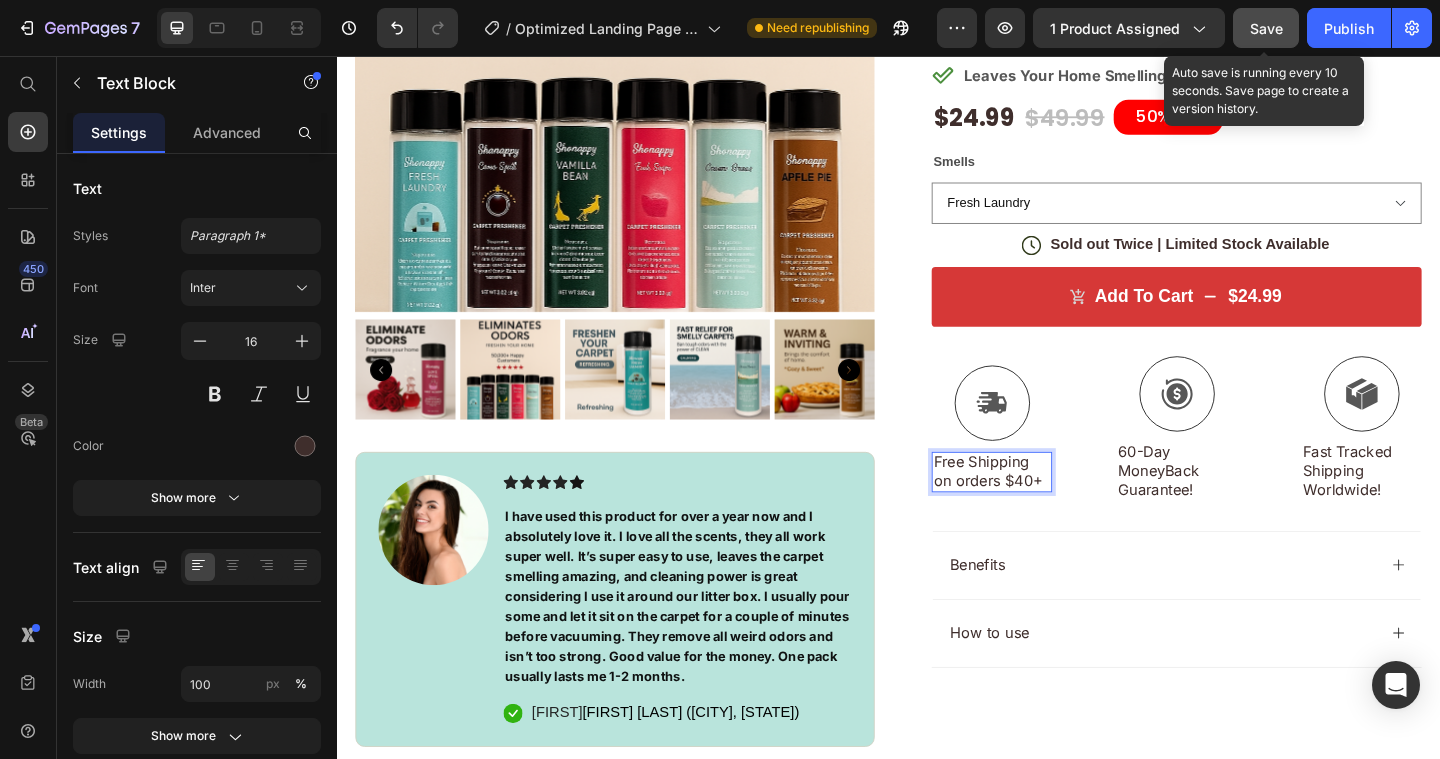 click on "Save" at bounding box center [1266, 28] 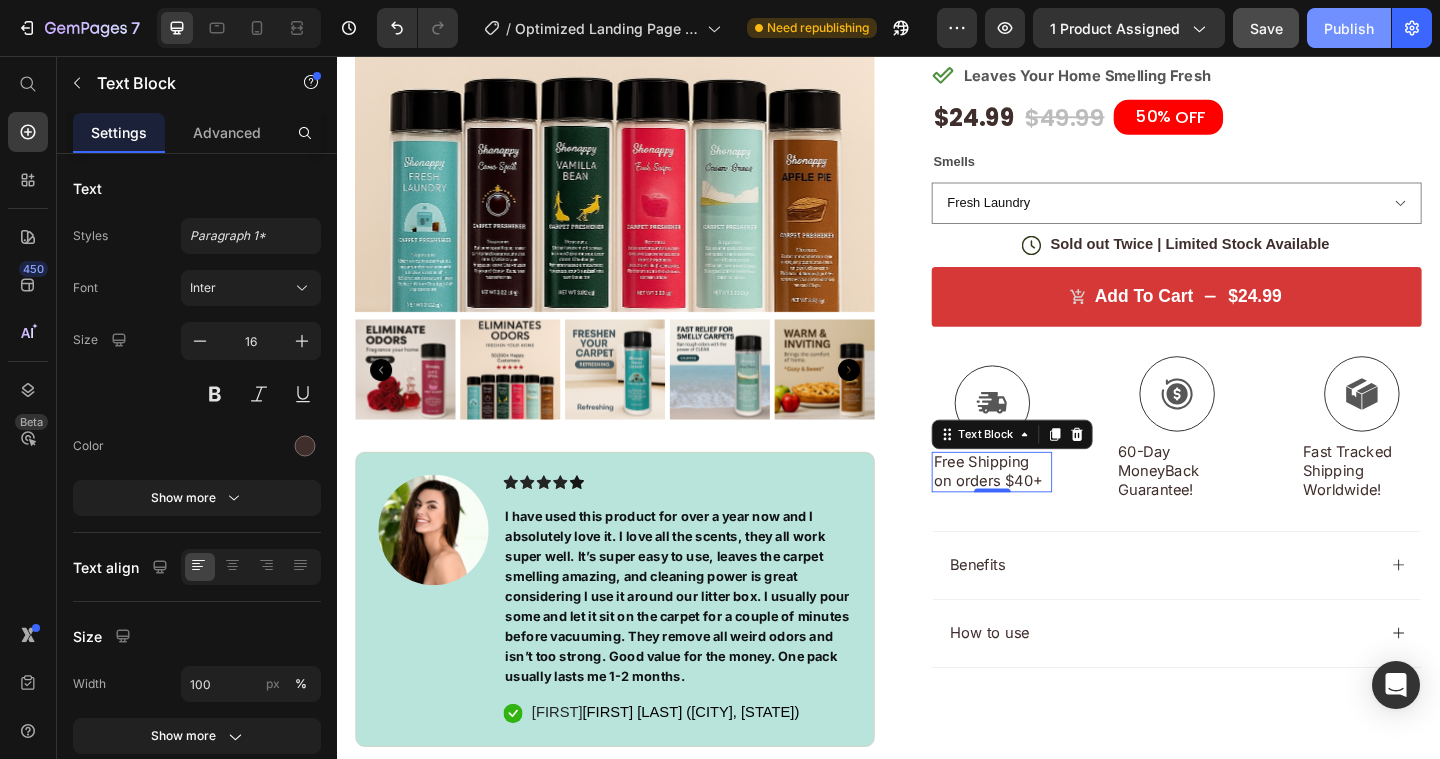 click on "Publish" 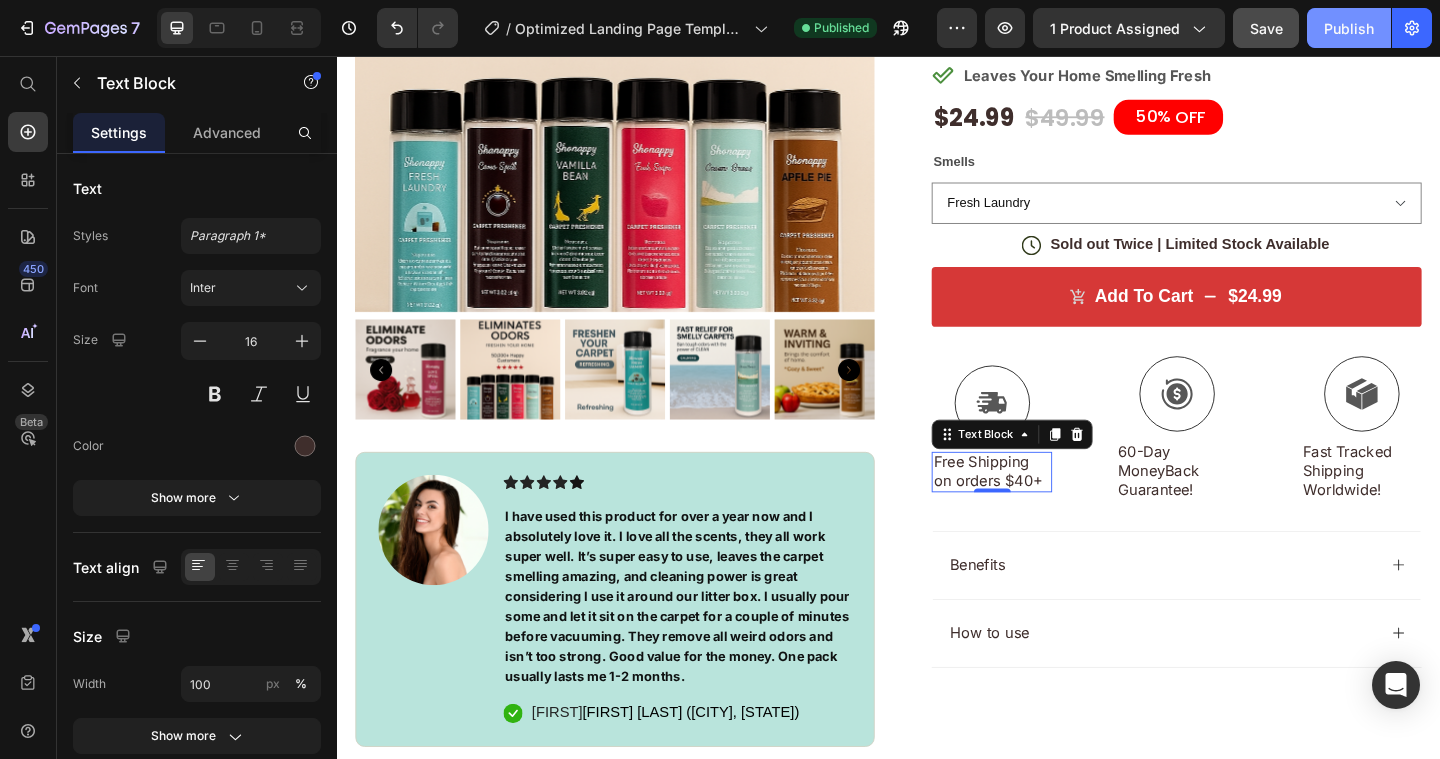 click on "Publish" at bounding box center (1349, 28) 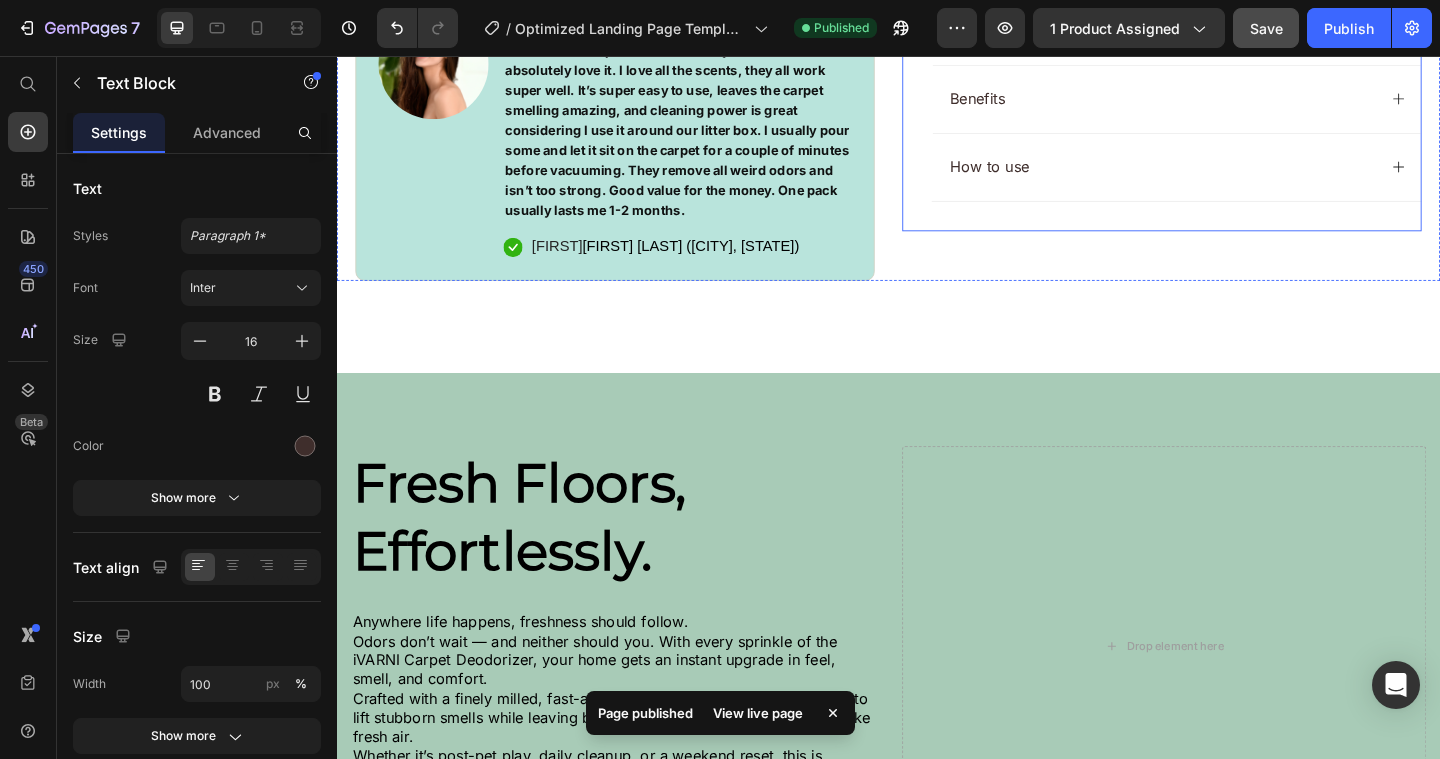 scroll, scrollTop: 1068, scrollLeft: 0, axis: vertical 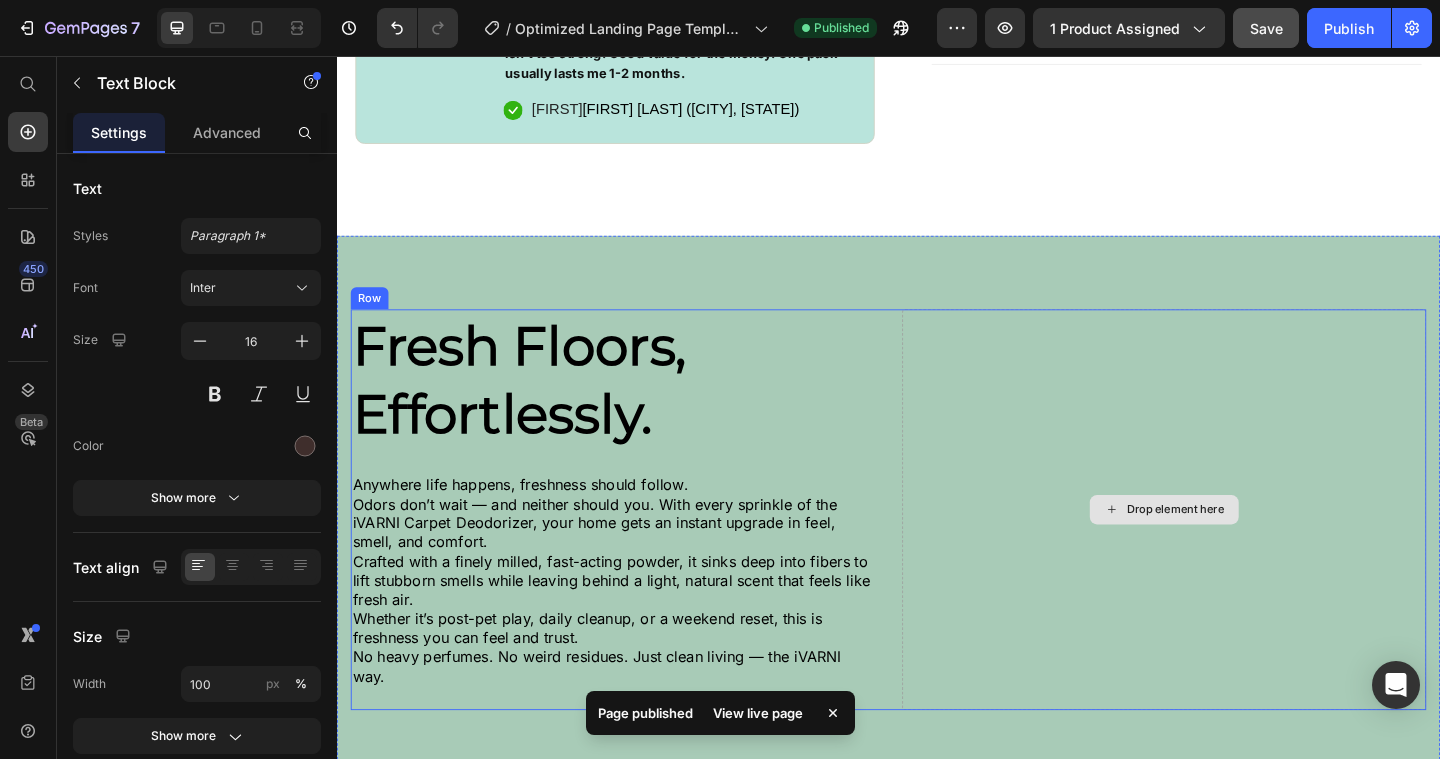 click on "Drop element here" at bounding box center (1249, 550) 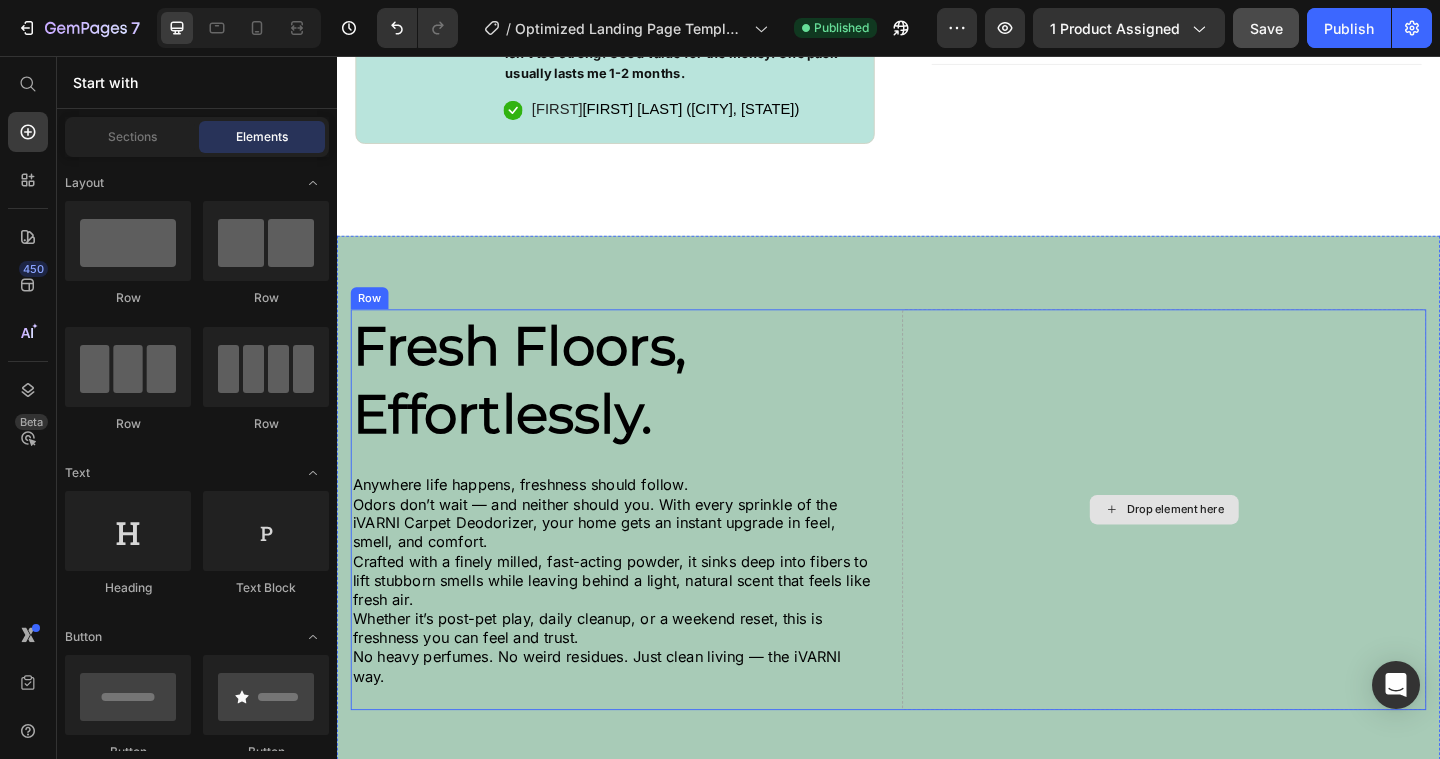 click on "Drop element here" at bounding box center (1249, 550) 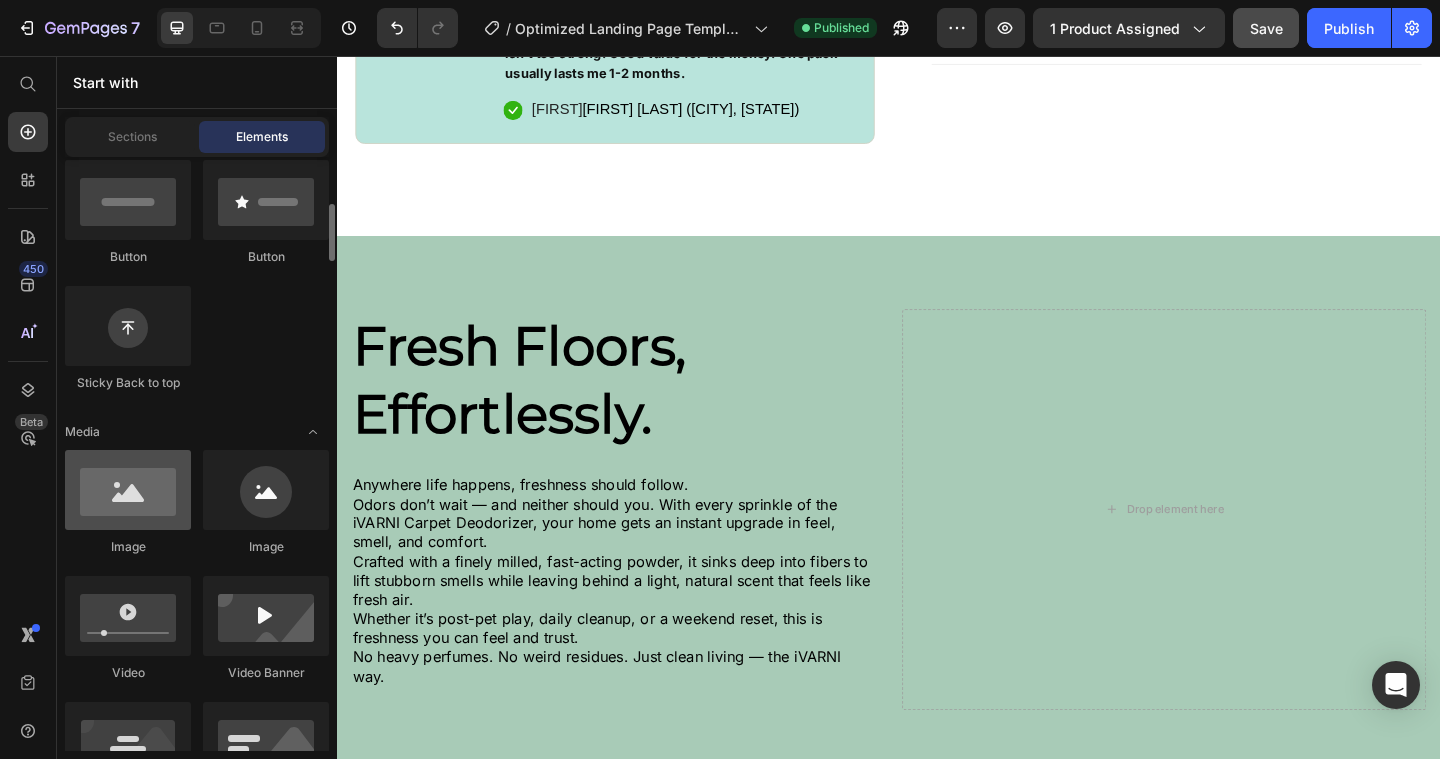 scroll, scrollTop: 501, scrollLeft: 0, axis: vertical 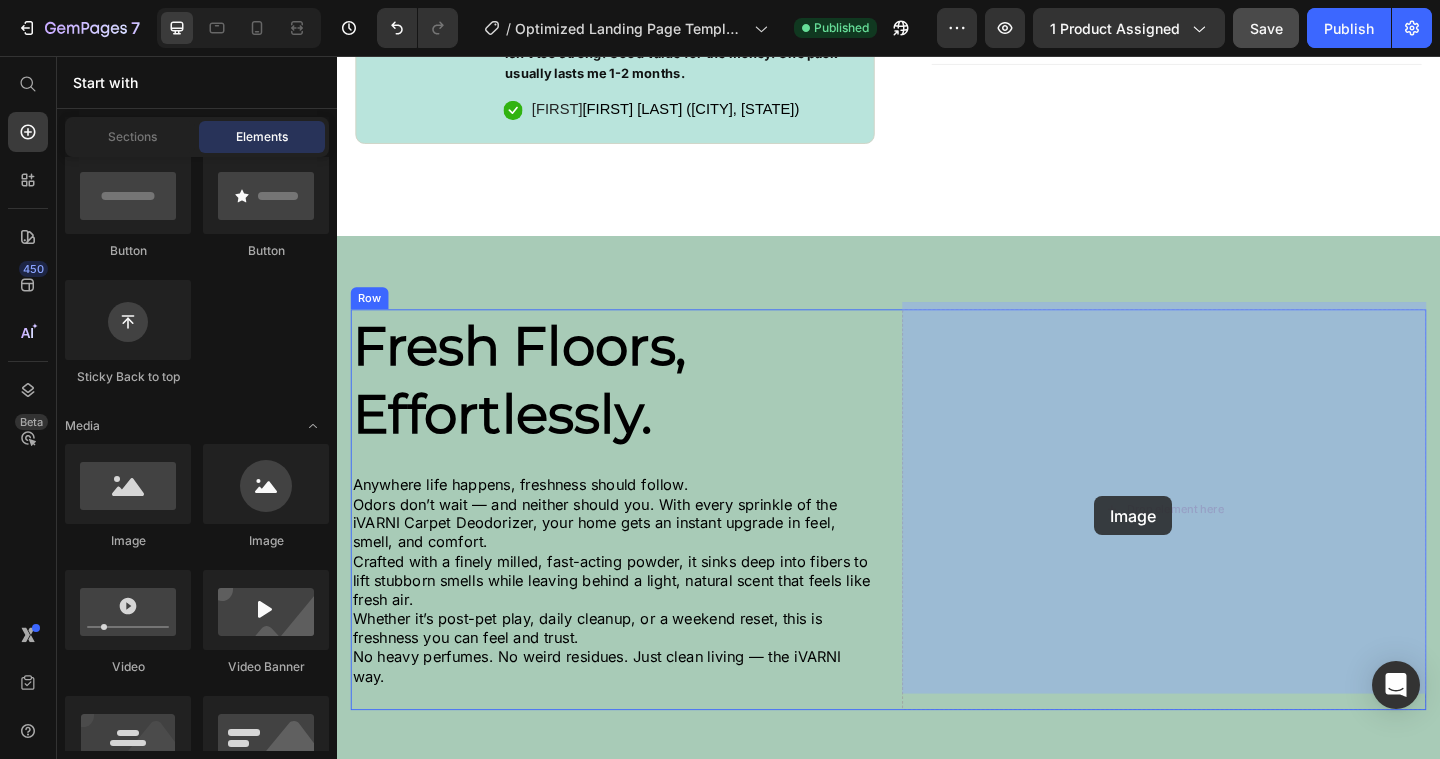drag, startPoint x: 539, startPoint y: 552, endPoint x: 1174, endPoint y: 531, distance: 635.34717 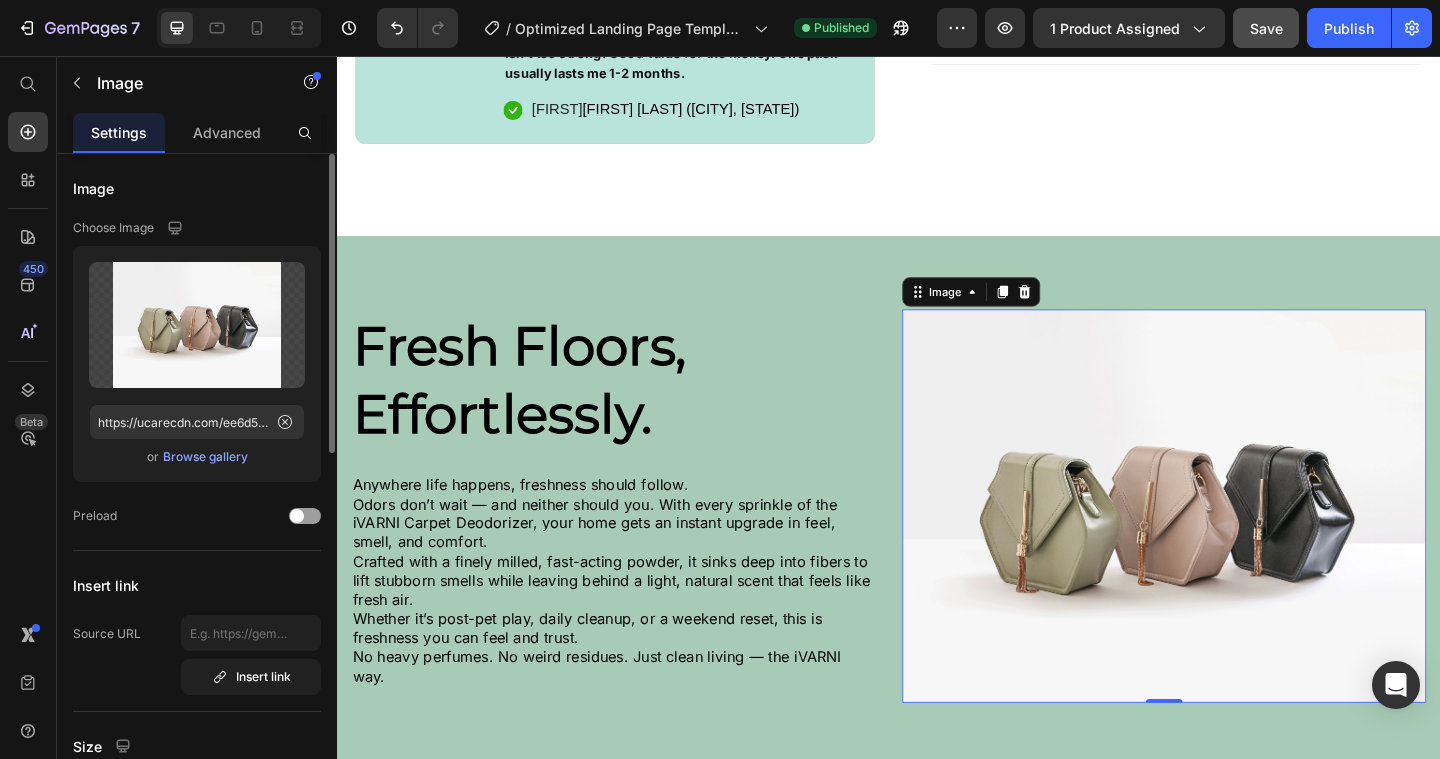 click on "Browse gallery" at bounding box center (205, 457) 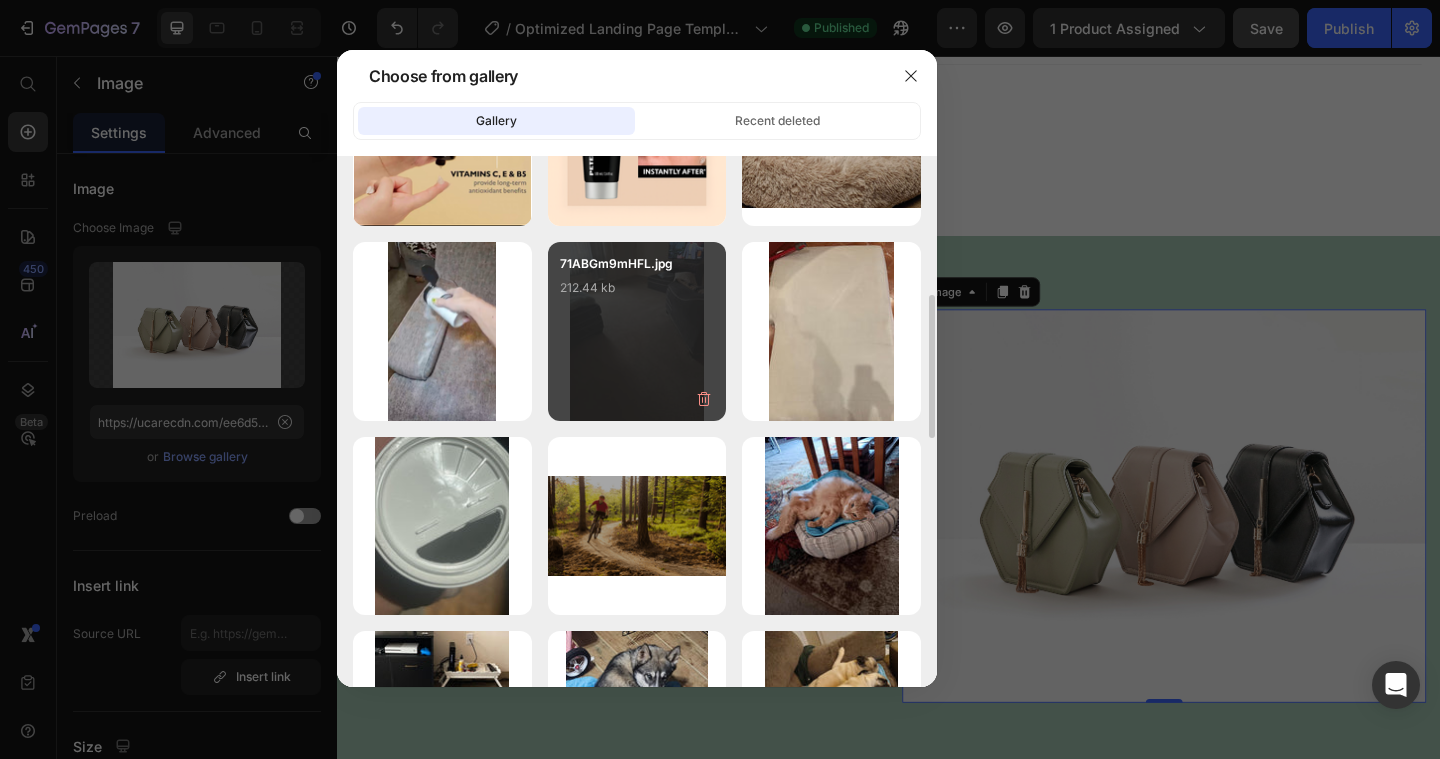 scroll, scrollTop: 0, scrollLeft: 0, axis: both 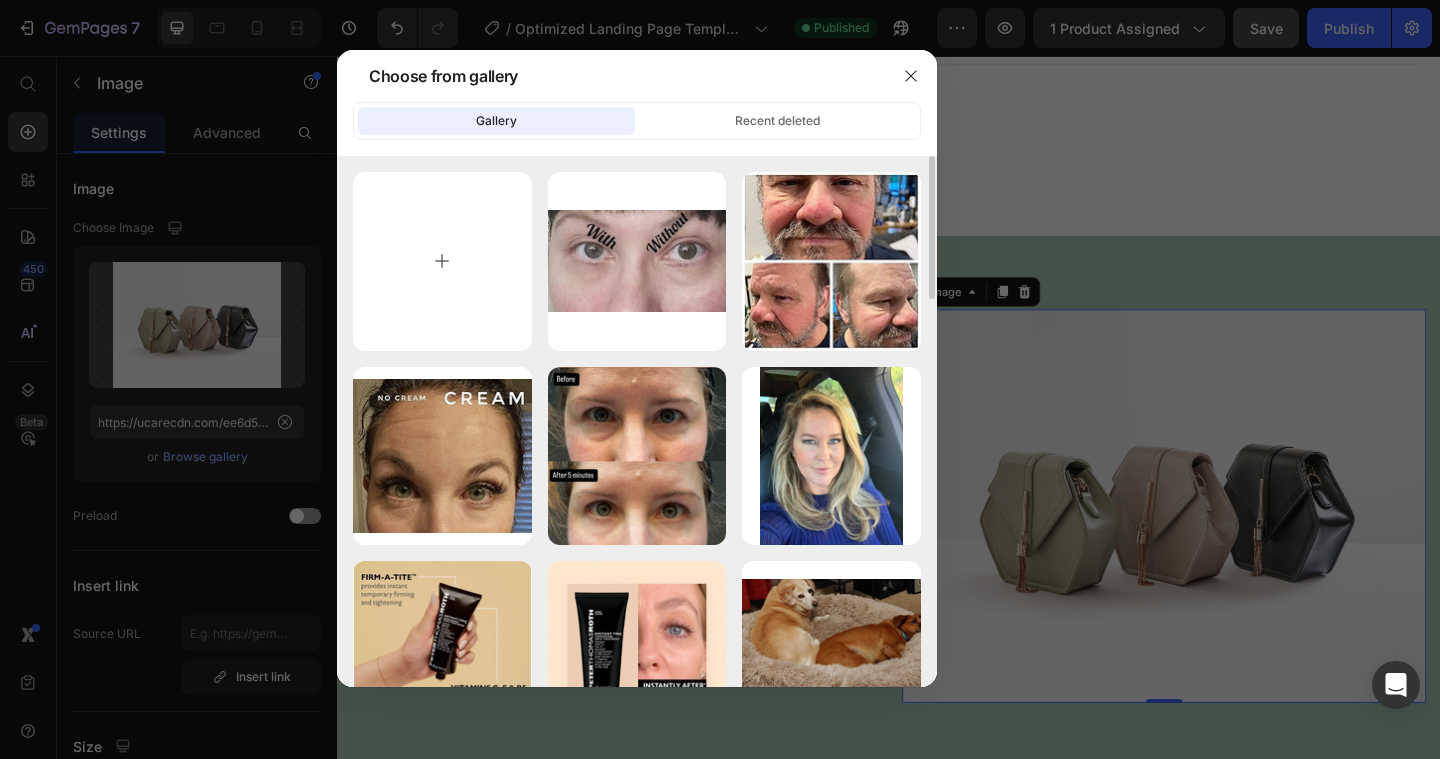 click at bounding box center [442, 261] 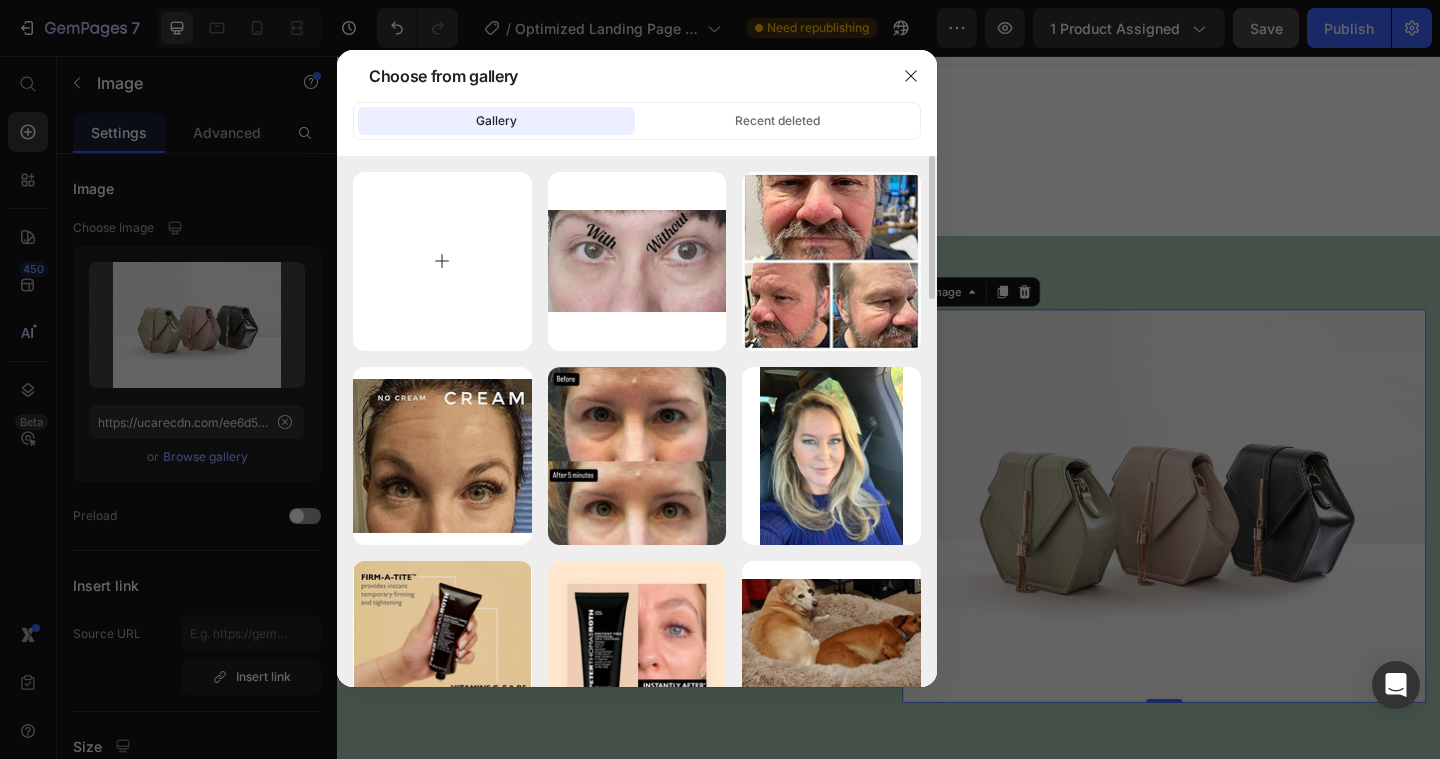 type on "C:\fakepath\46387a1d-2366-4c32-a184-6355c6ab9c1f.png" 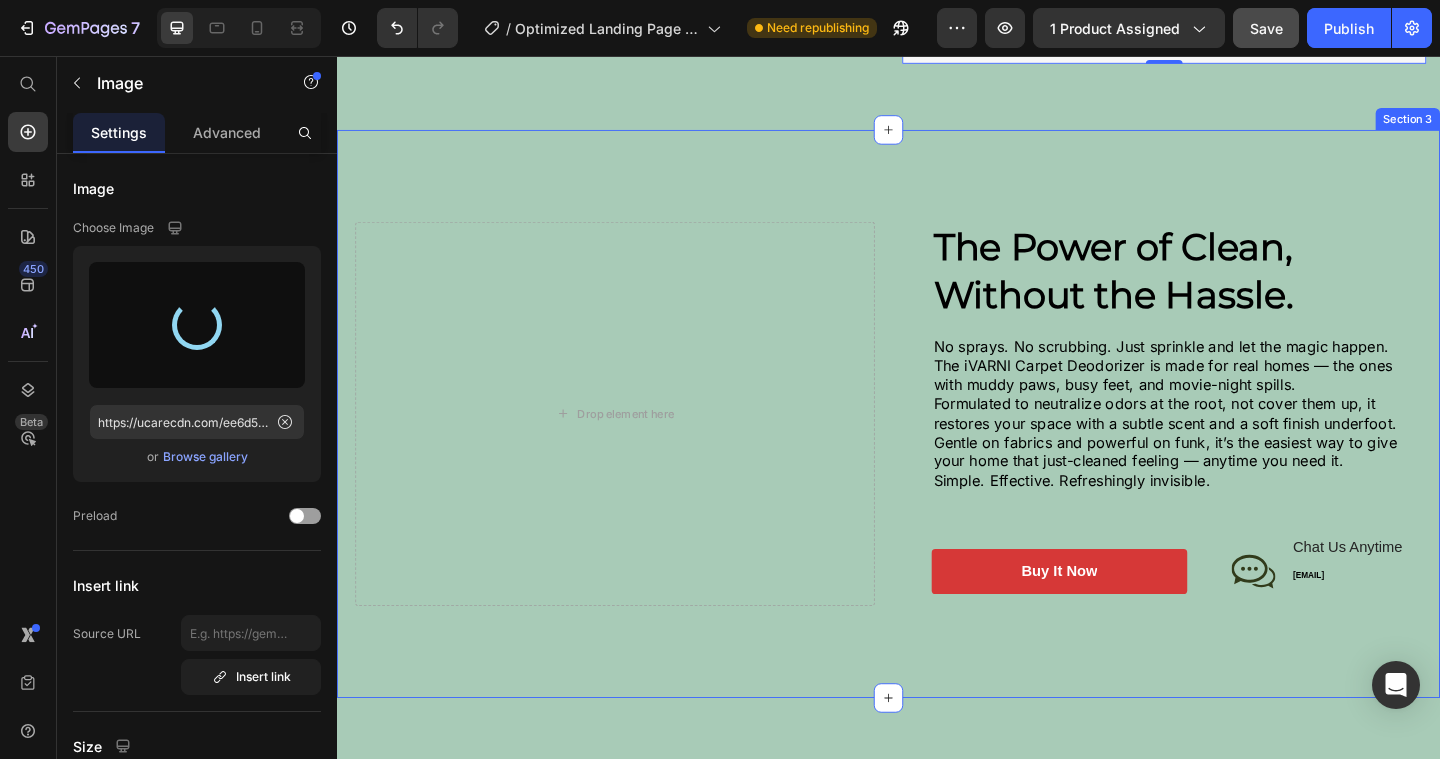 scroll, scrollTop: 1778, scrollLeft: 0, axis: vertical 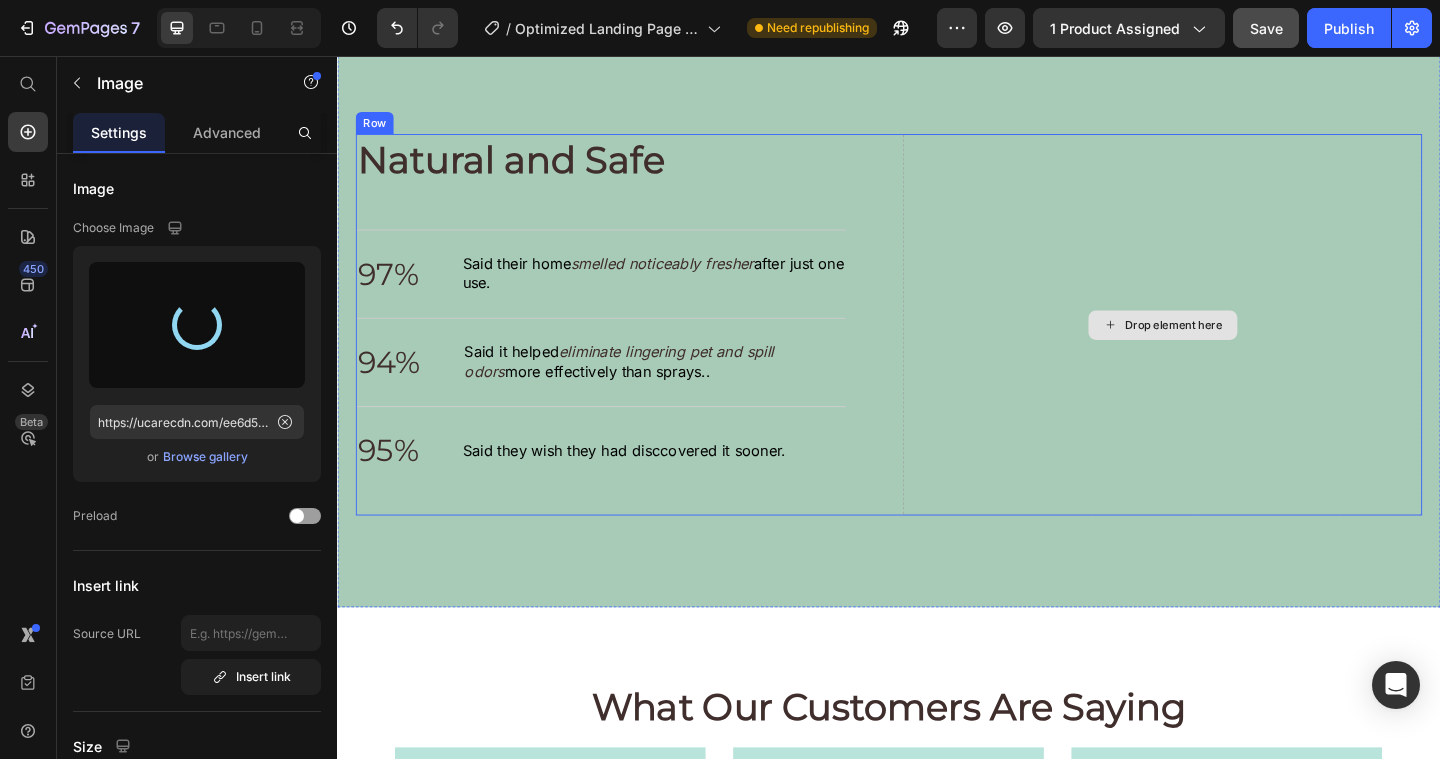 type on "https://cdn.shopify.com/s/files/1/0938/3883/6029/files/gempages_569297593012585342-3465d4aa-351a-43d0-b67c-2c1490fc42a4.png" 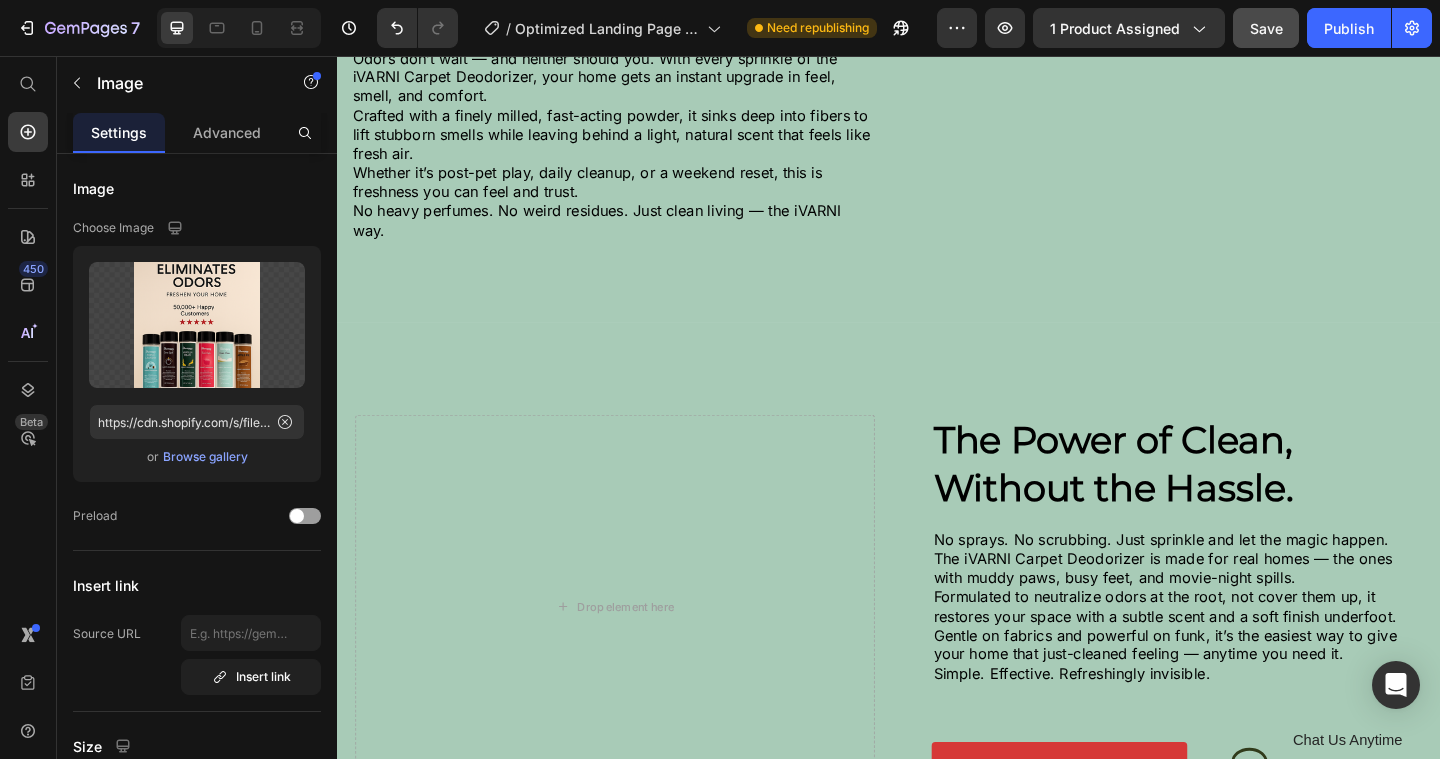 scroll, scrollTop: 1561, scrollLeft: 0, axis: vertical 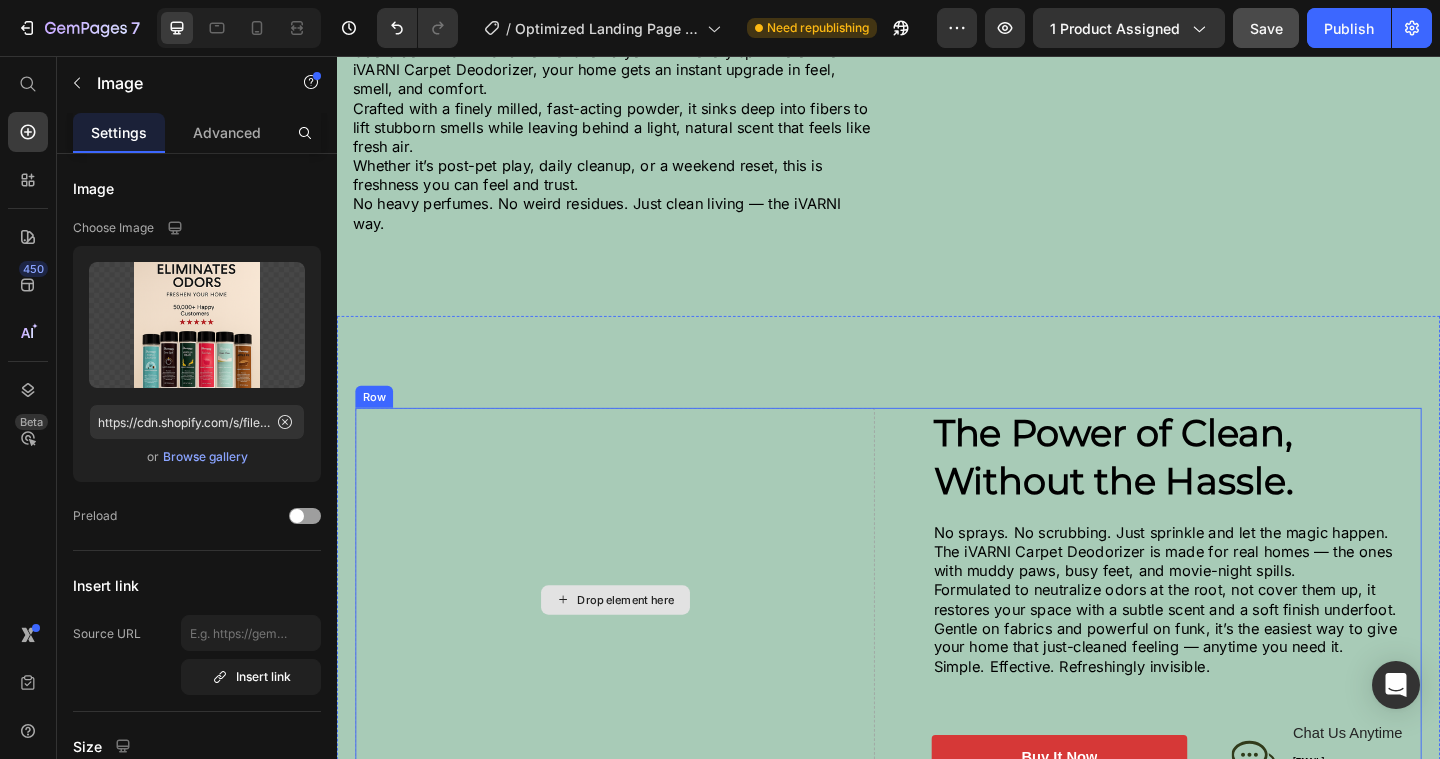 click on "Drop element here" at bounding box center [640, 648] 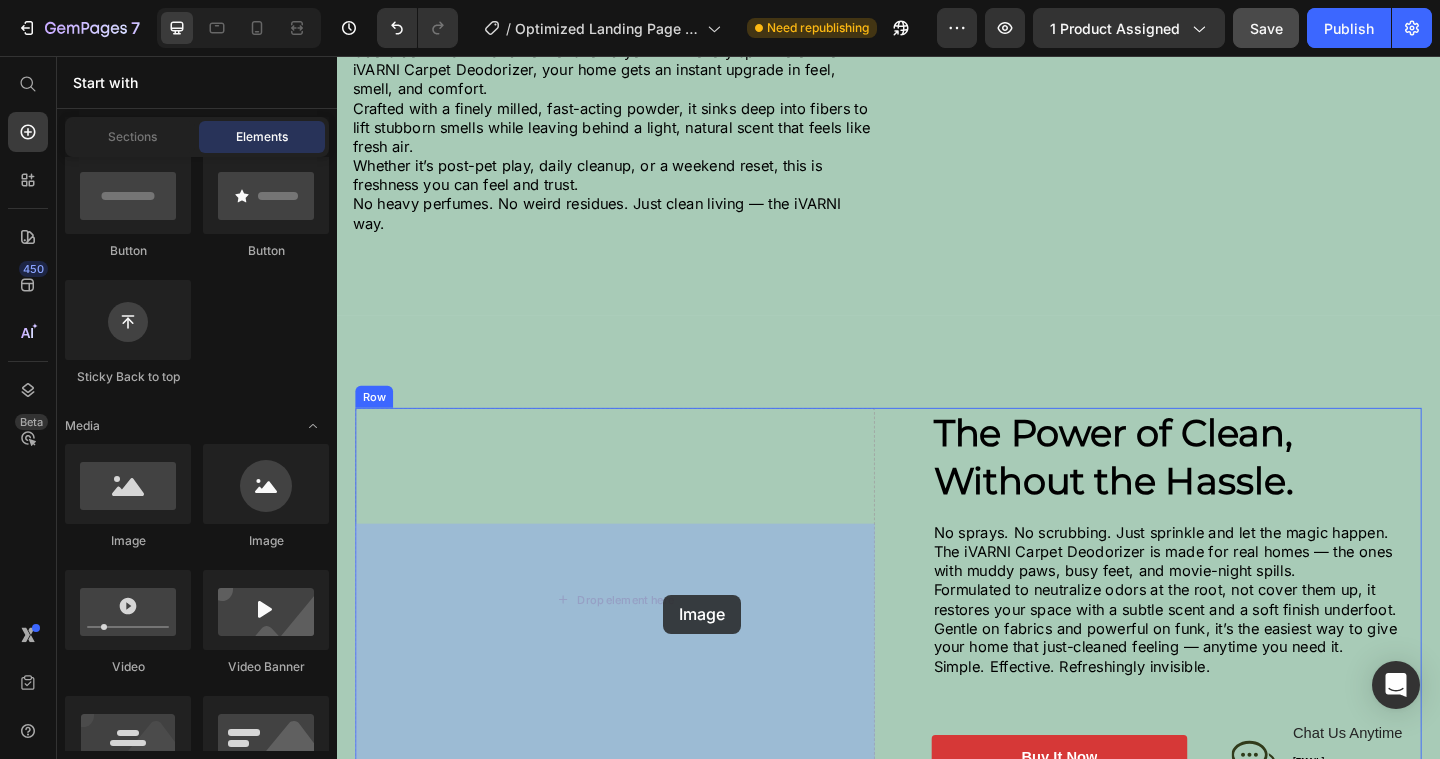 drag, startPoint x: 468, startPoint y: 544, endPoint x: 688, endPoint y: 642, distance: 240.8402 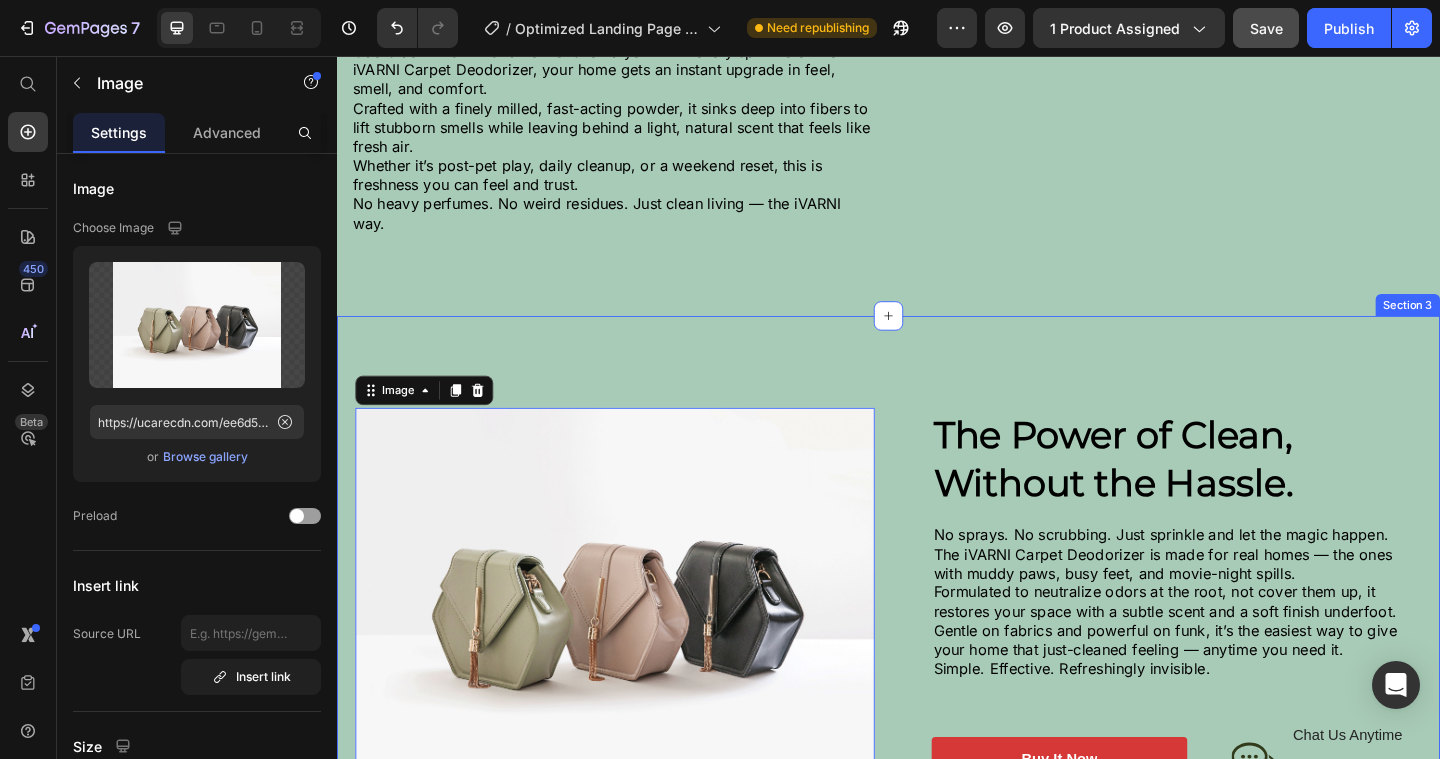 scroll, scrollTop: 1469, scrollLeft: 0, axis: vertical 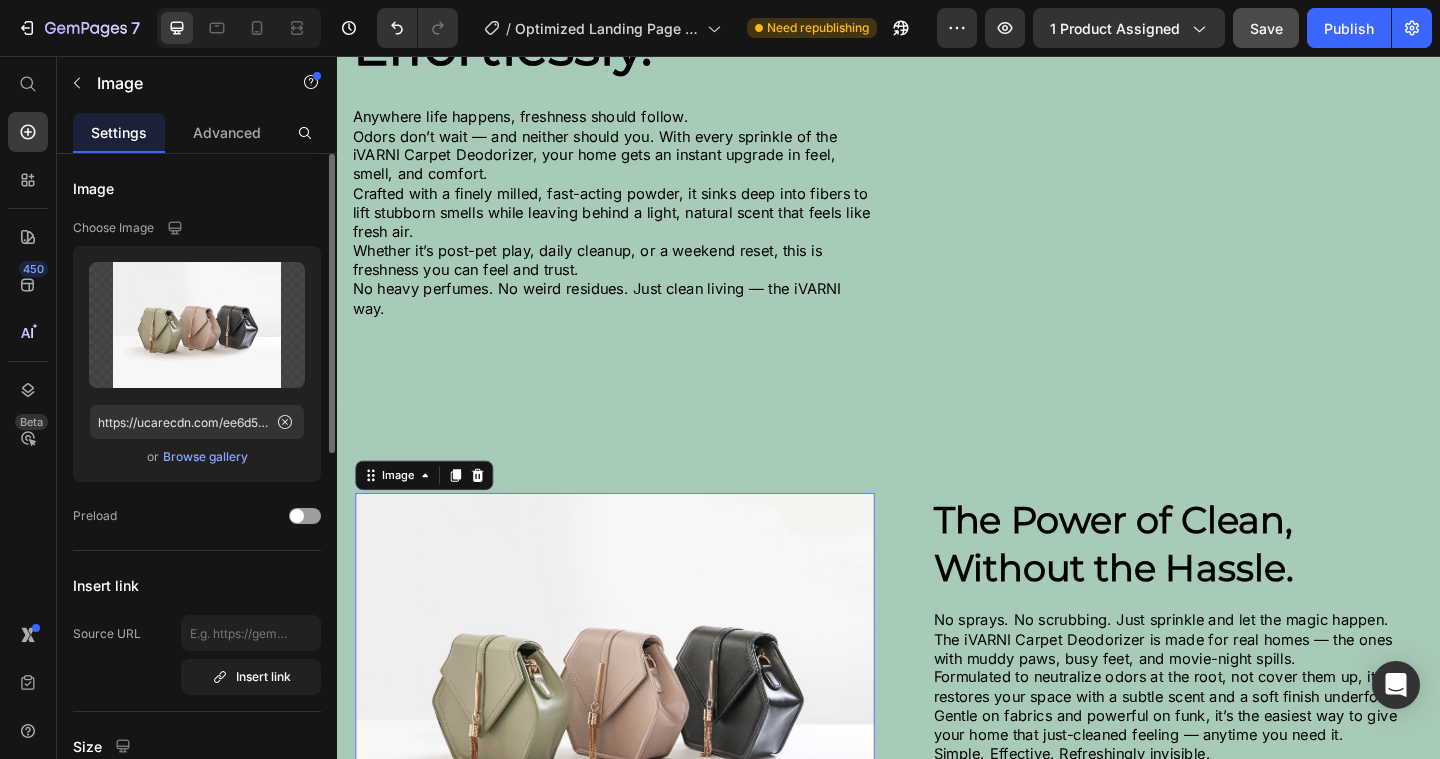 click on "Browse gallery" at bounding box center (205, 457) 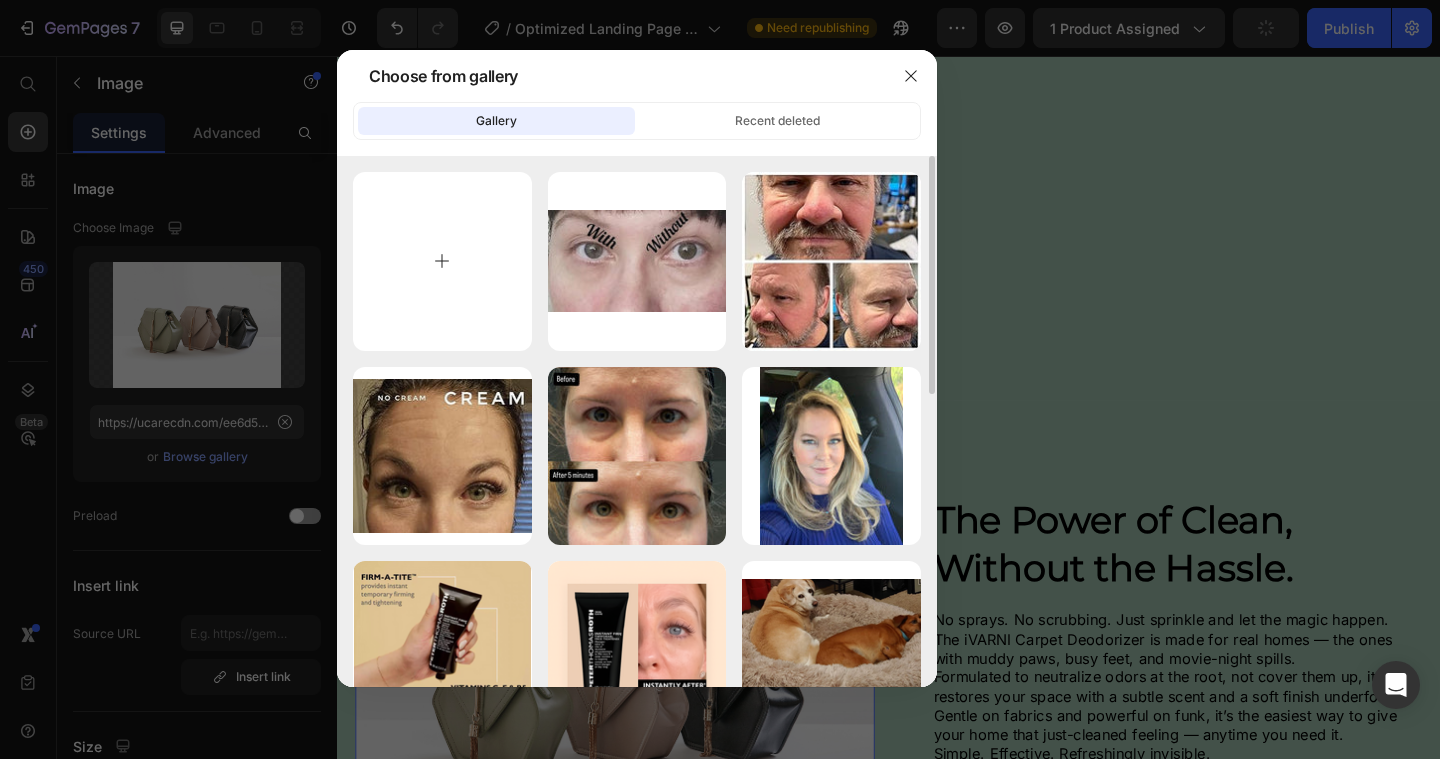 click at bounding box center (442, 261) 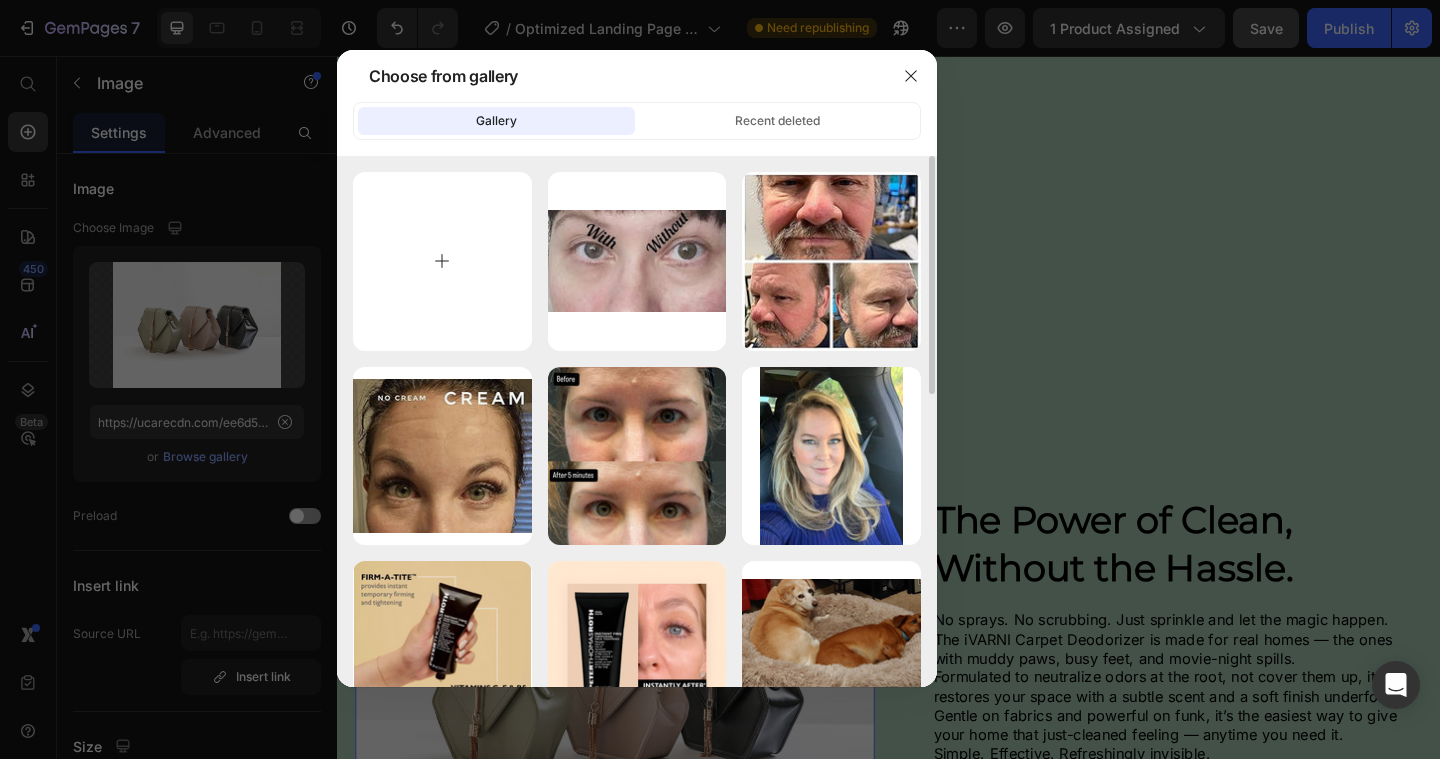 type on "C:\fakepath\fdfc4fd1-5a23-46be-9708-fd2d9549f8a6.png" 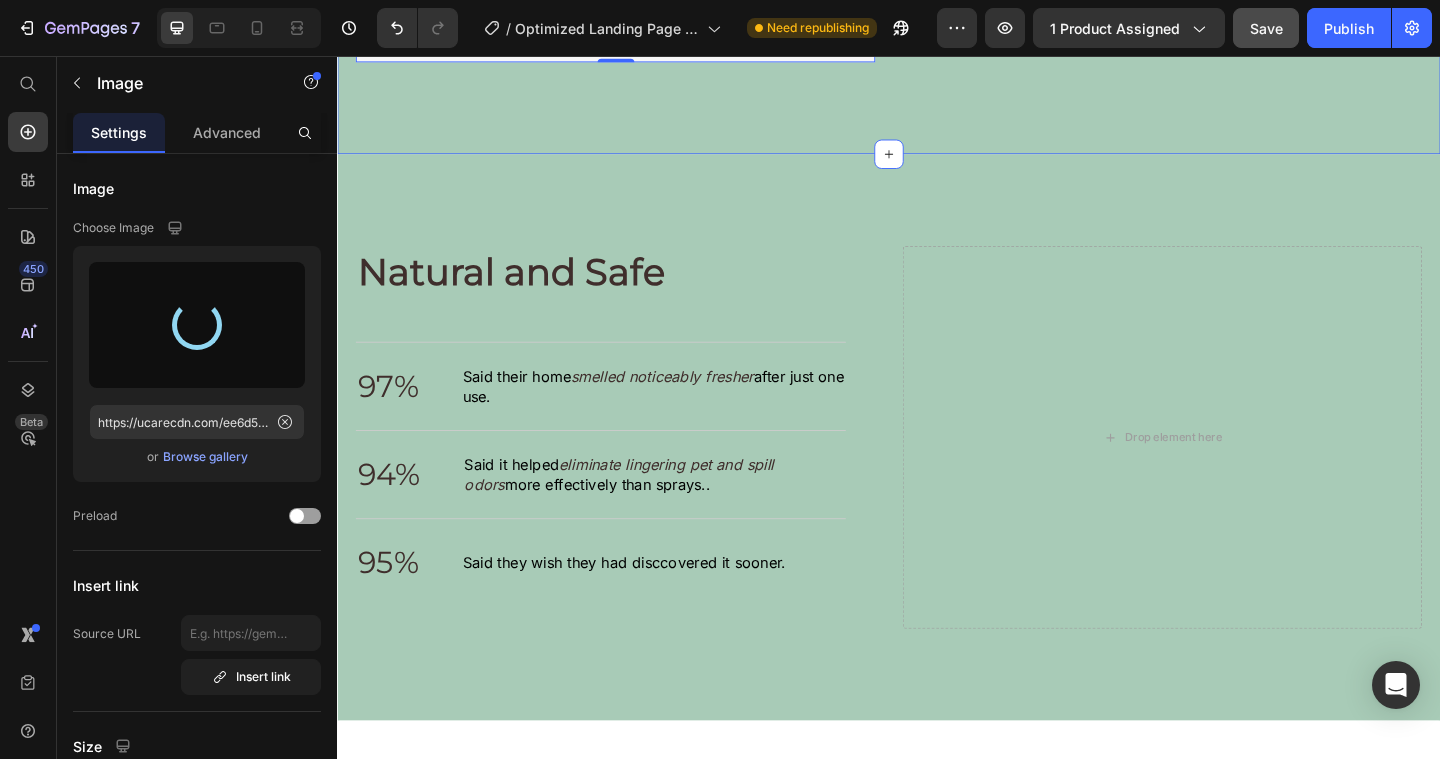 scroll, scrollTop: 2372, scrollLeft: 0, axis: vertical 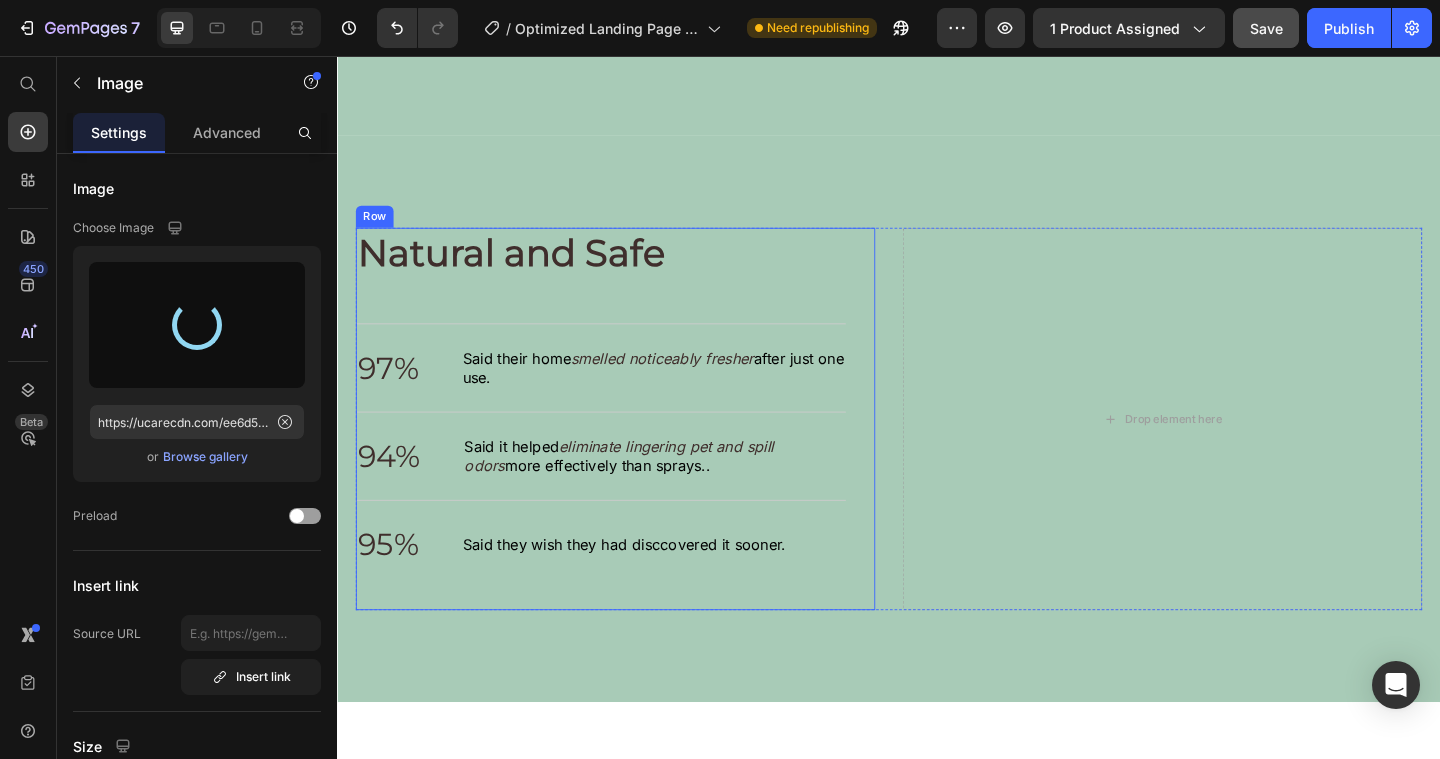 type on "https://cdn.shopify.com/s/files/1/0938/3883/6029/files/gempages_569297593012585342-ba2215e0-110f-4e5f-ba37-94c2ddb566cf.png" 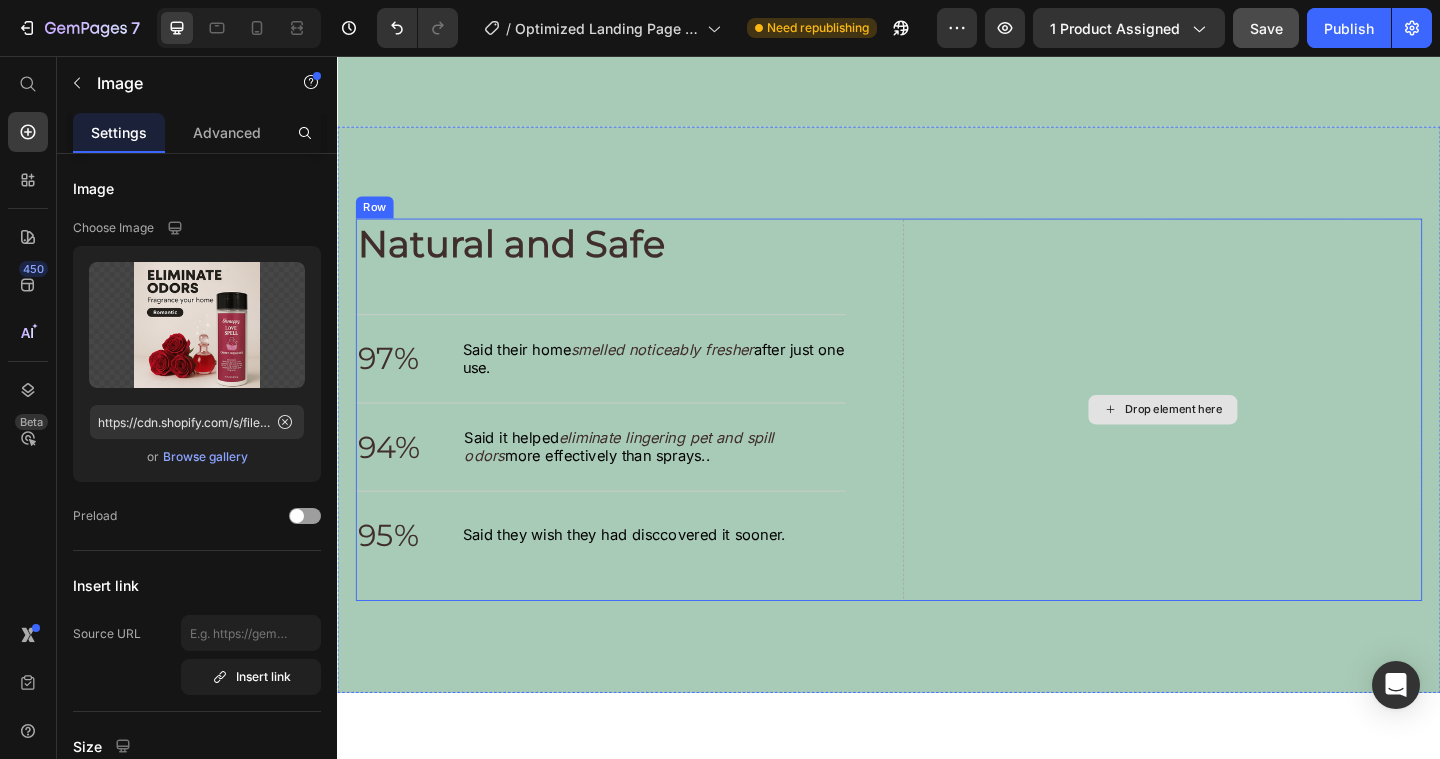 scroll, scrollTop: 2660, scrollLeft: 0, axis: vertical 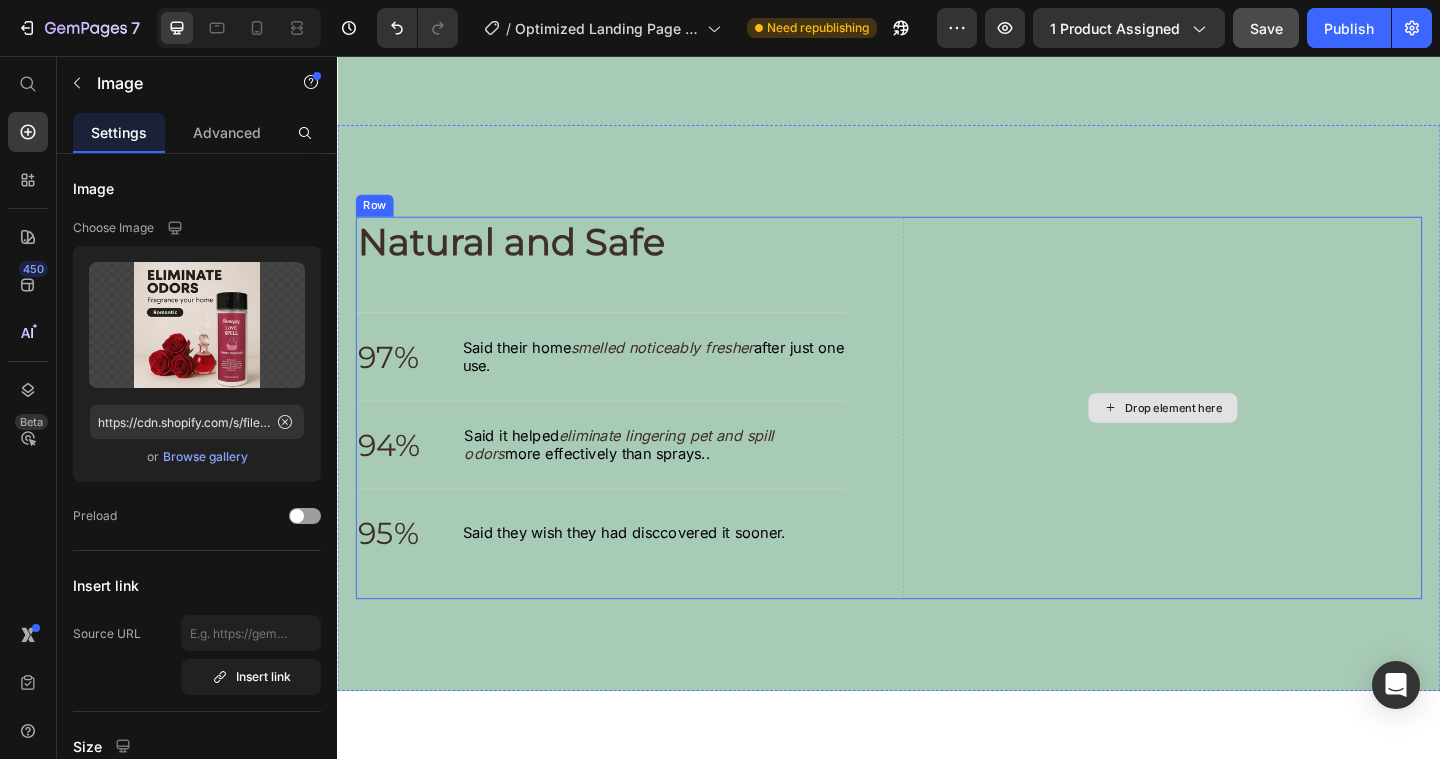 click on "Drop element here" at bounding box center [1235, 439] 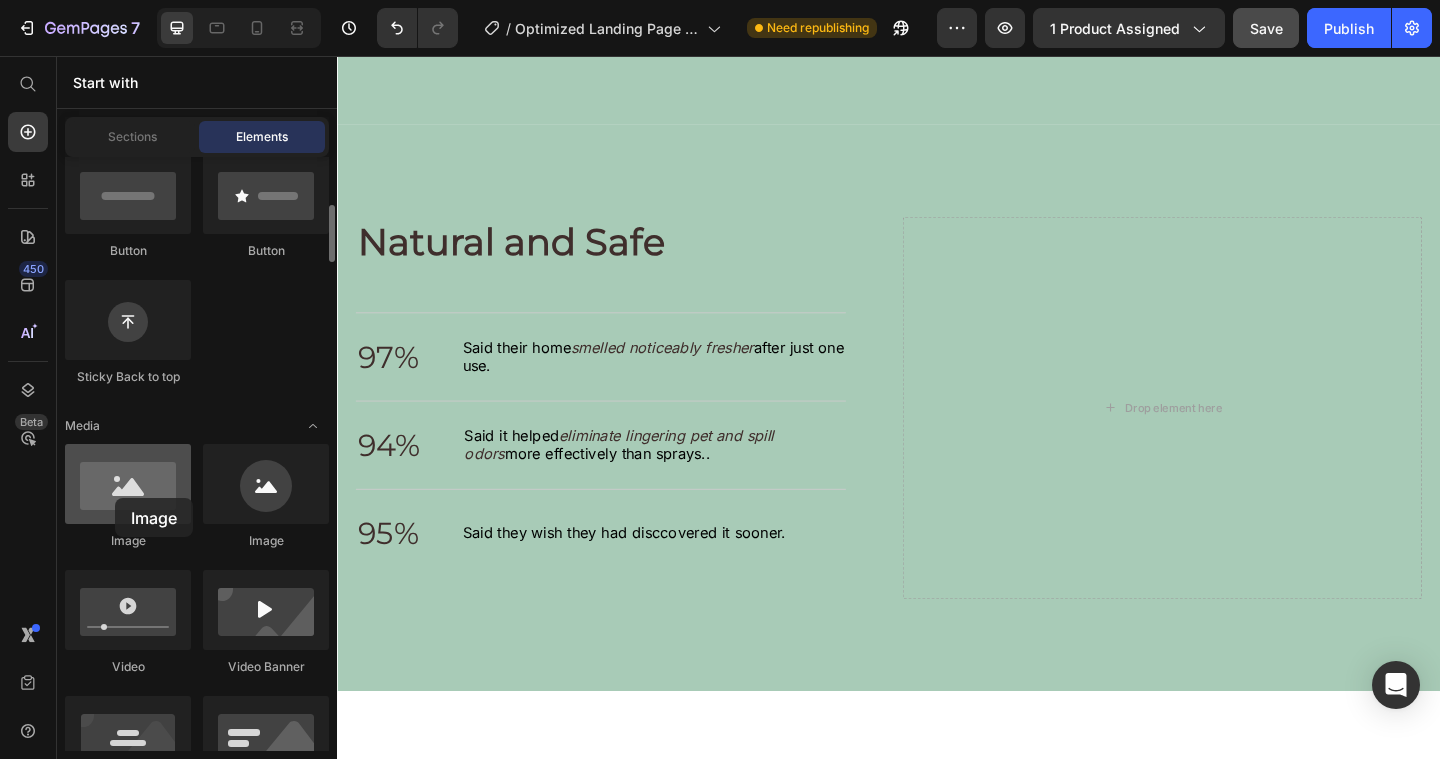 click at bounding box center [128, 484] 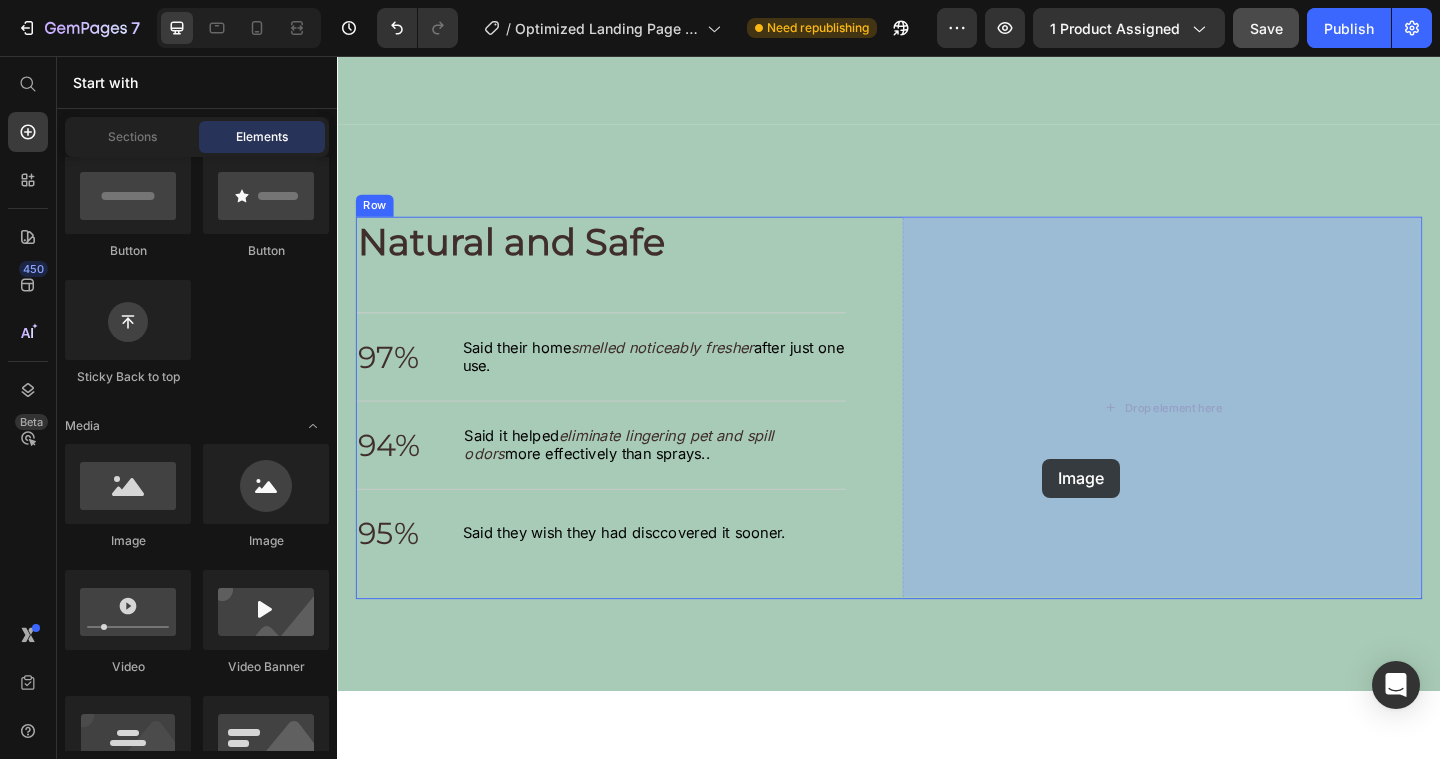 drag, startPoint x: 452, startPoint y: 554, endPoint x: 1101, endPoint y: 494, distance: 651.7676 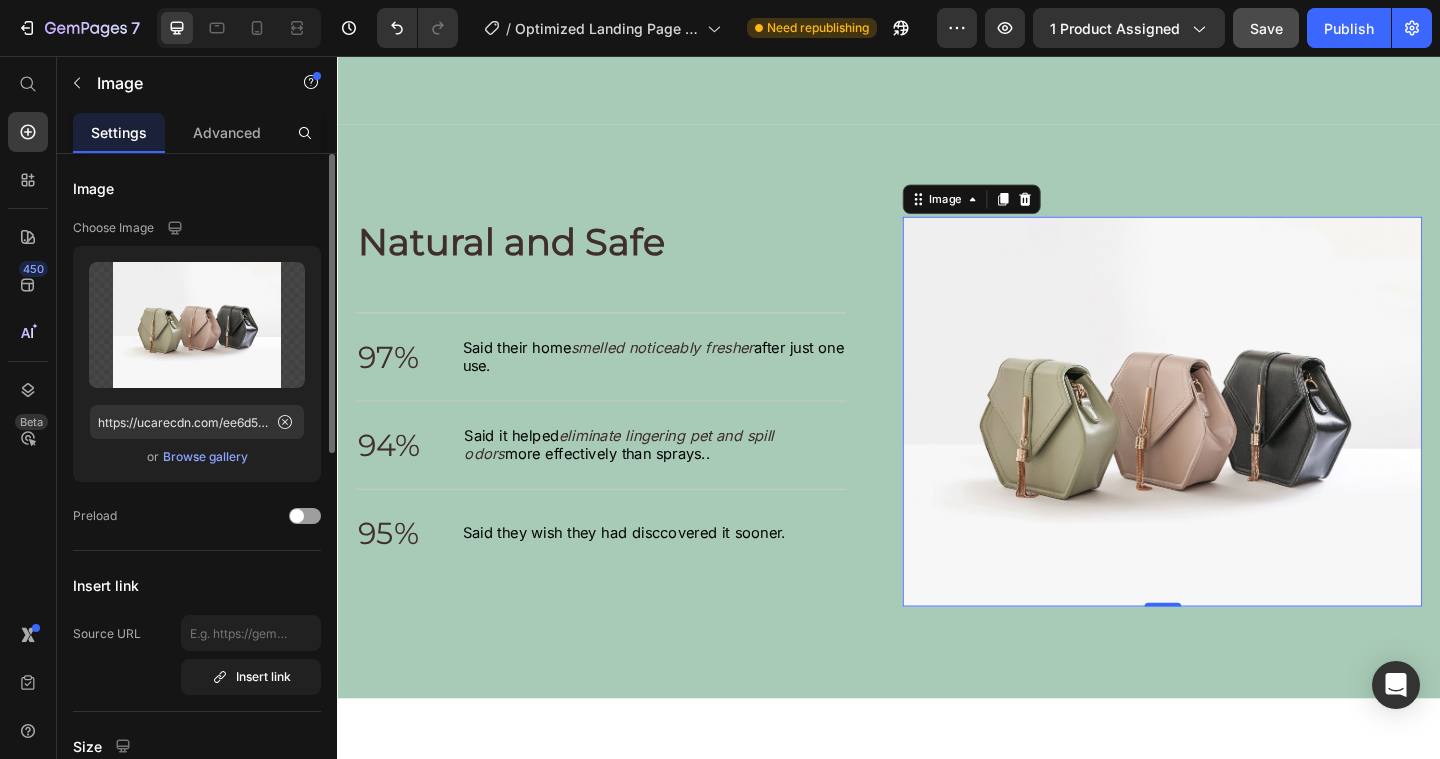 click on "Browse gallery" at bounding box center (205, 457) 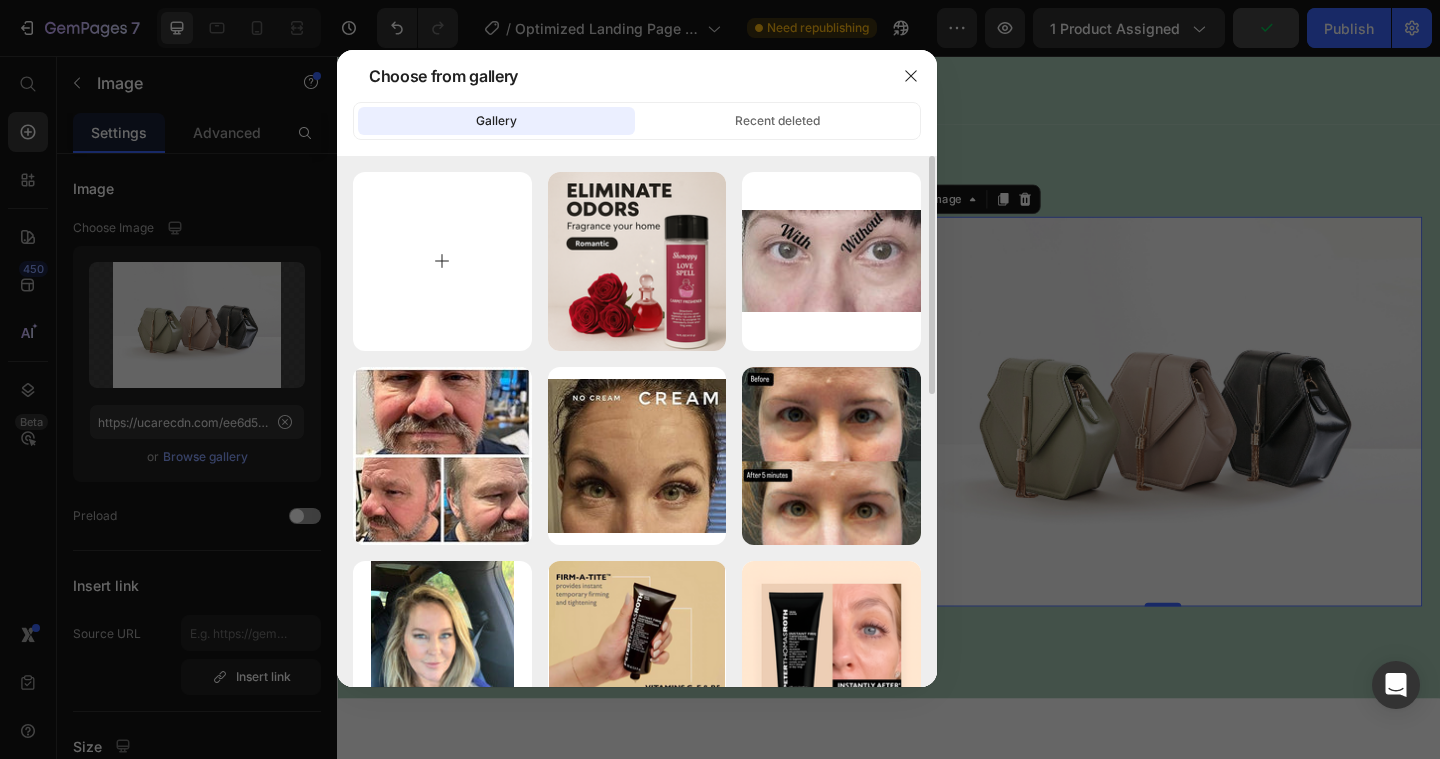 click at bounding box center [442, 261] 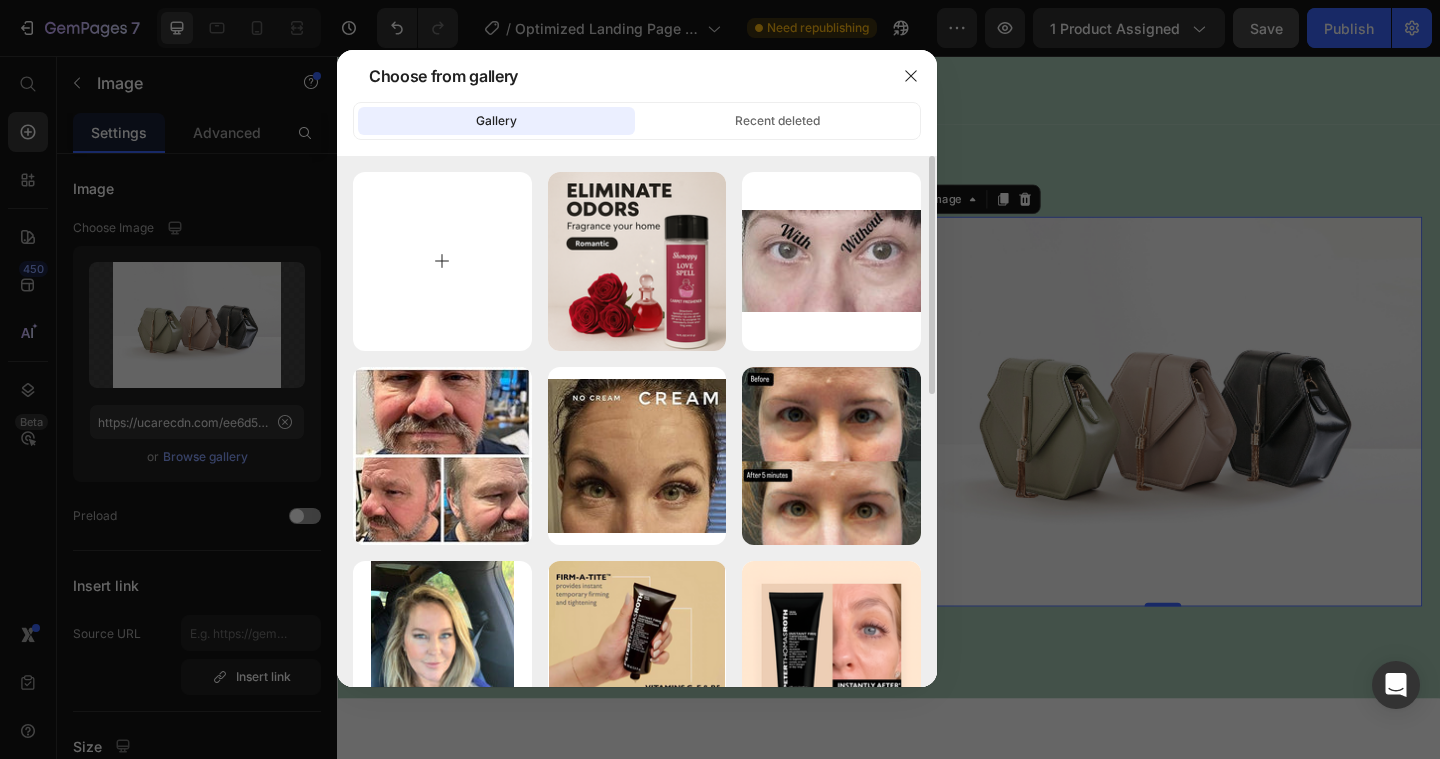 type on "C:\fakepath\664691dd-cf3b-4548-a829-7e98ac0e1c26.png" 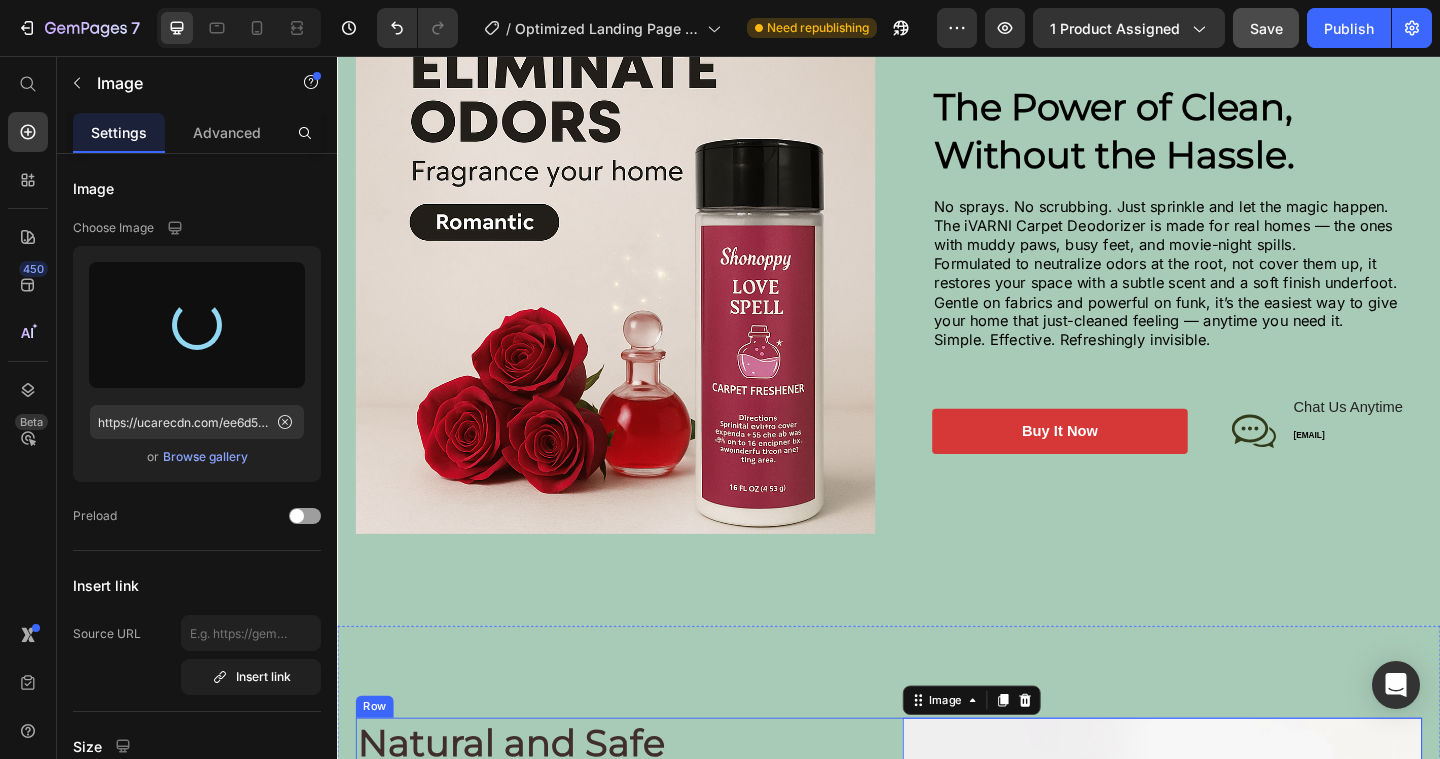scroll, scrollTop: 1805, scrollLeft: 0, axis: vertical 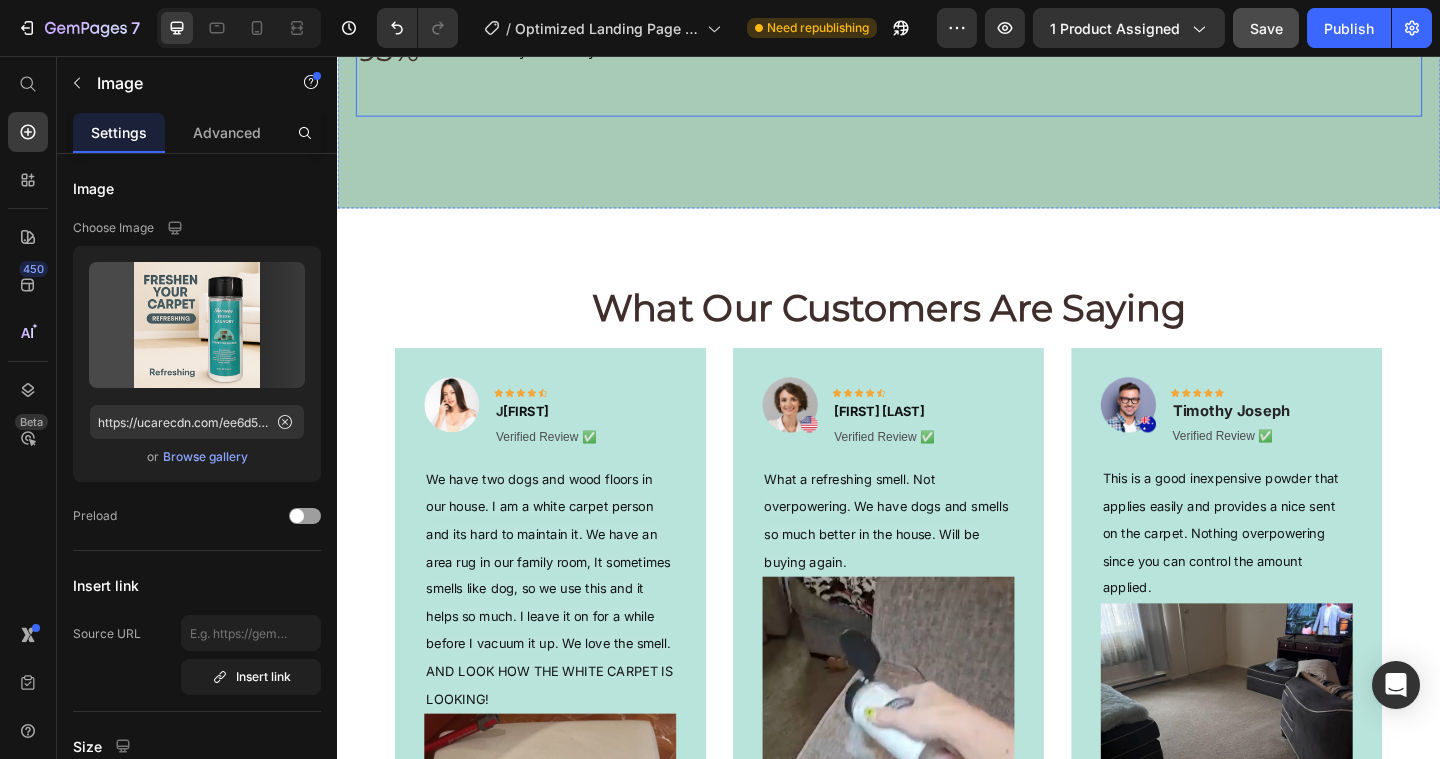 type on "https://cdn.shopify.com/s/files/1/0938/3883/6029/files/gempages_569297593012585342-98daeb9c-1477-4159-8ea4-cfff599388fc.png" 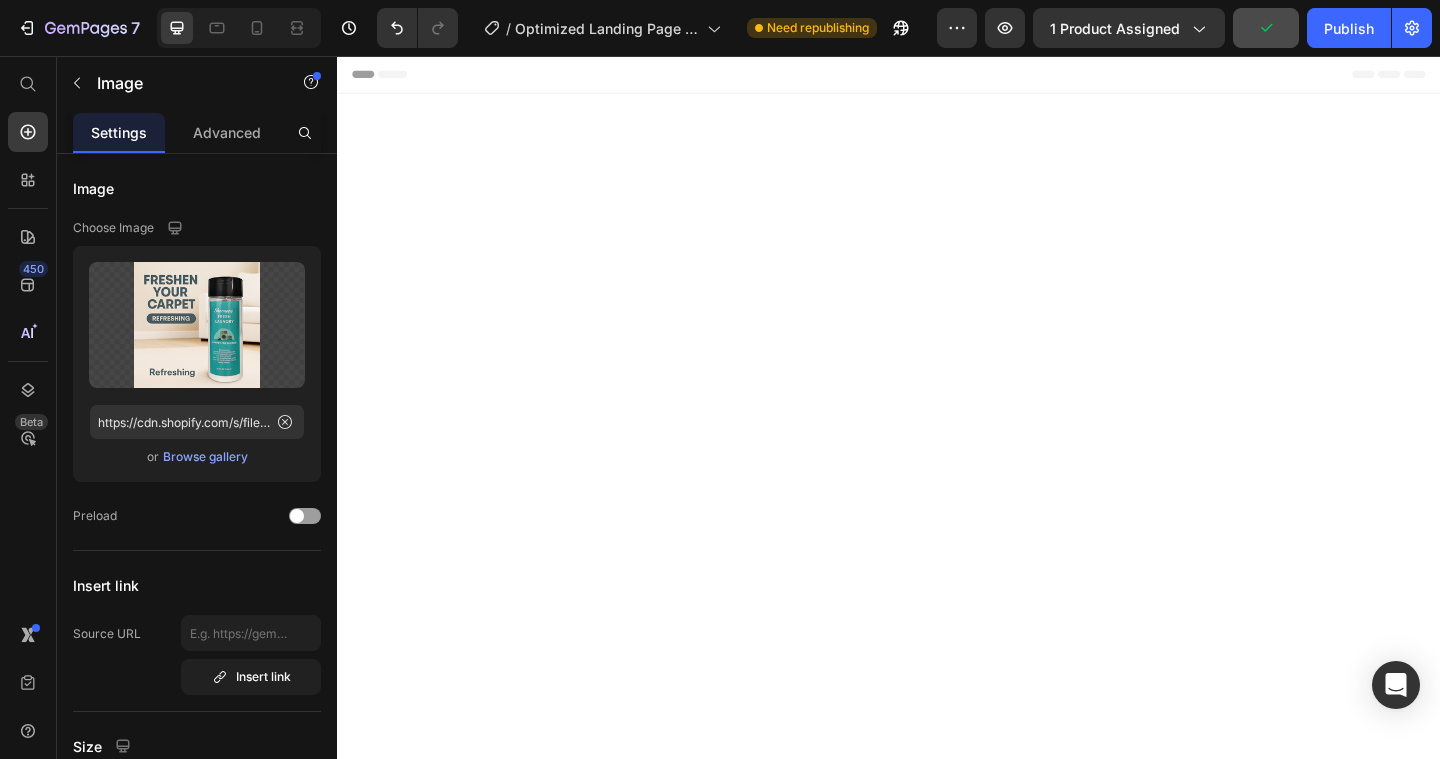 scroll, scrollTop: 4116, scrollLeft: 0, axis: vertical 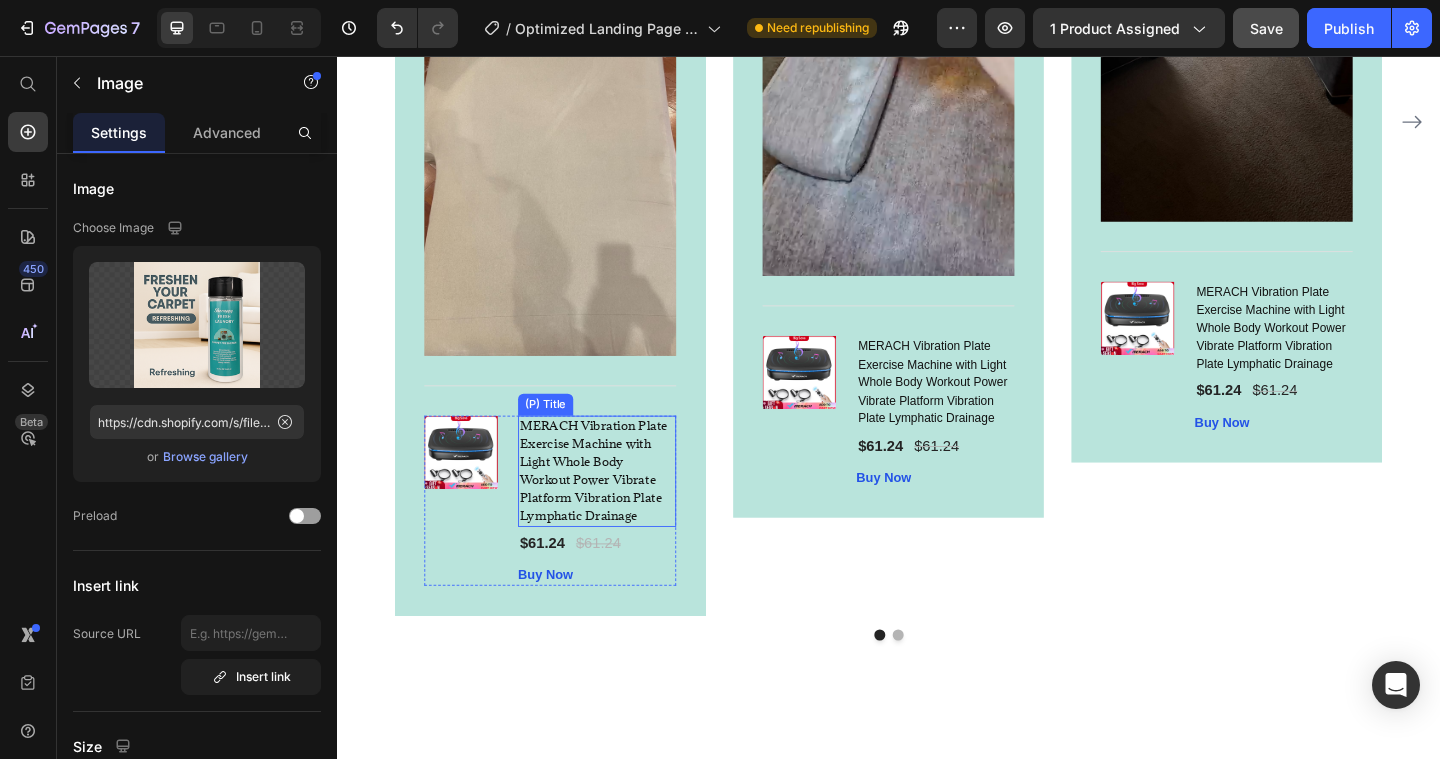 click on "MERACH Vibration Plate Exercise Machine with Light Whole Body Workout Power Vibrate Platform Vibration Plate Lymphatic Drainage" at bounding box center (620, 507) 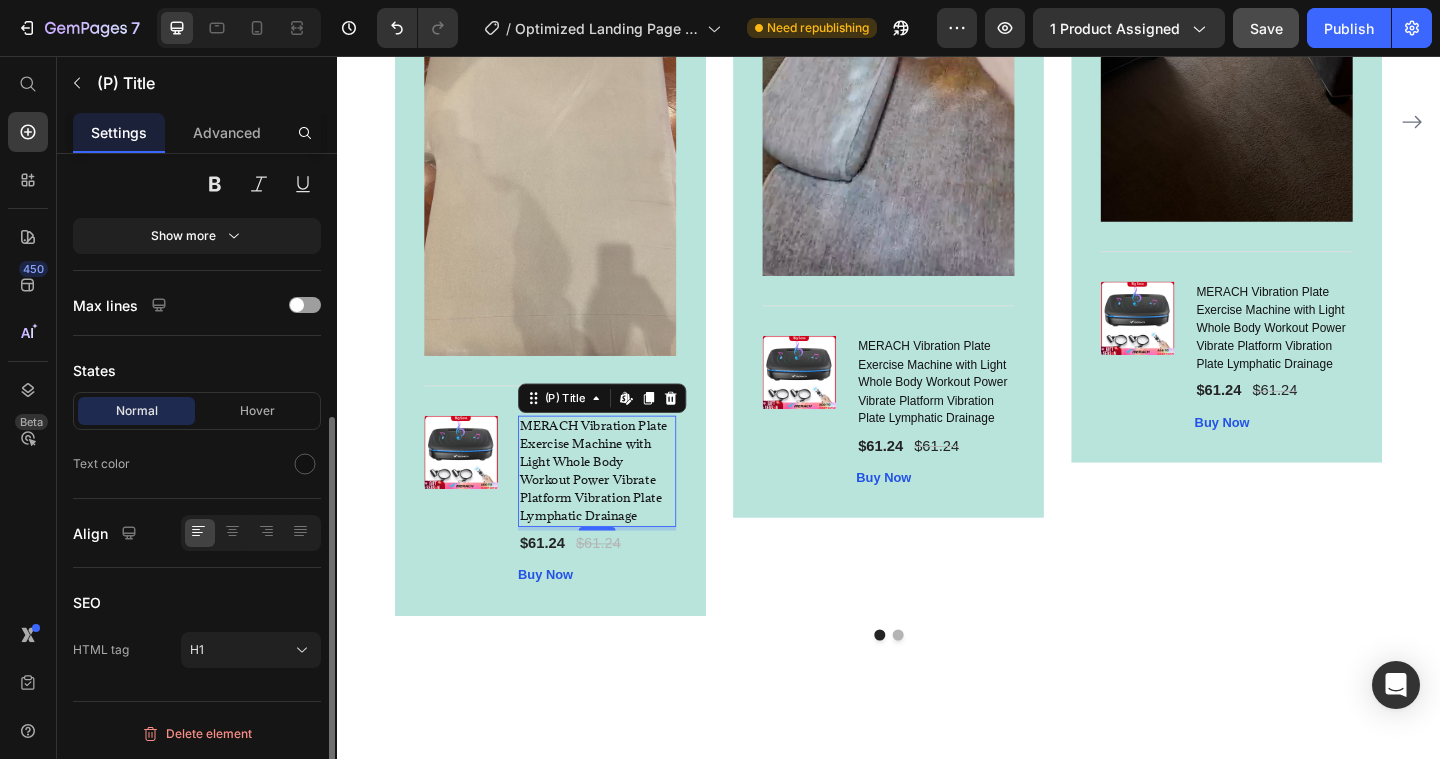 scroll, scrollTop: 0, scrollLeft: 0, axis: both 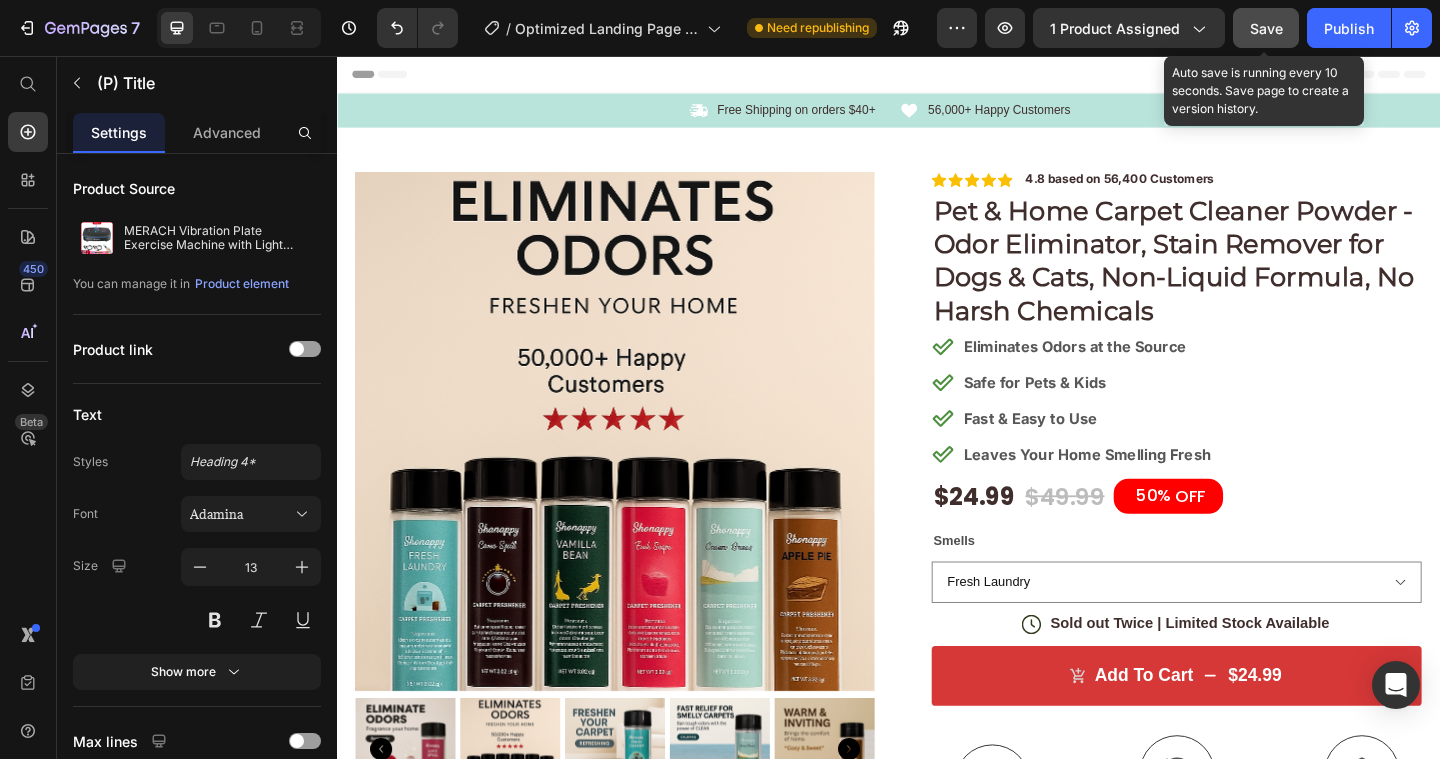 click on "Save" at bounding box center [1266, 28] 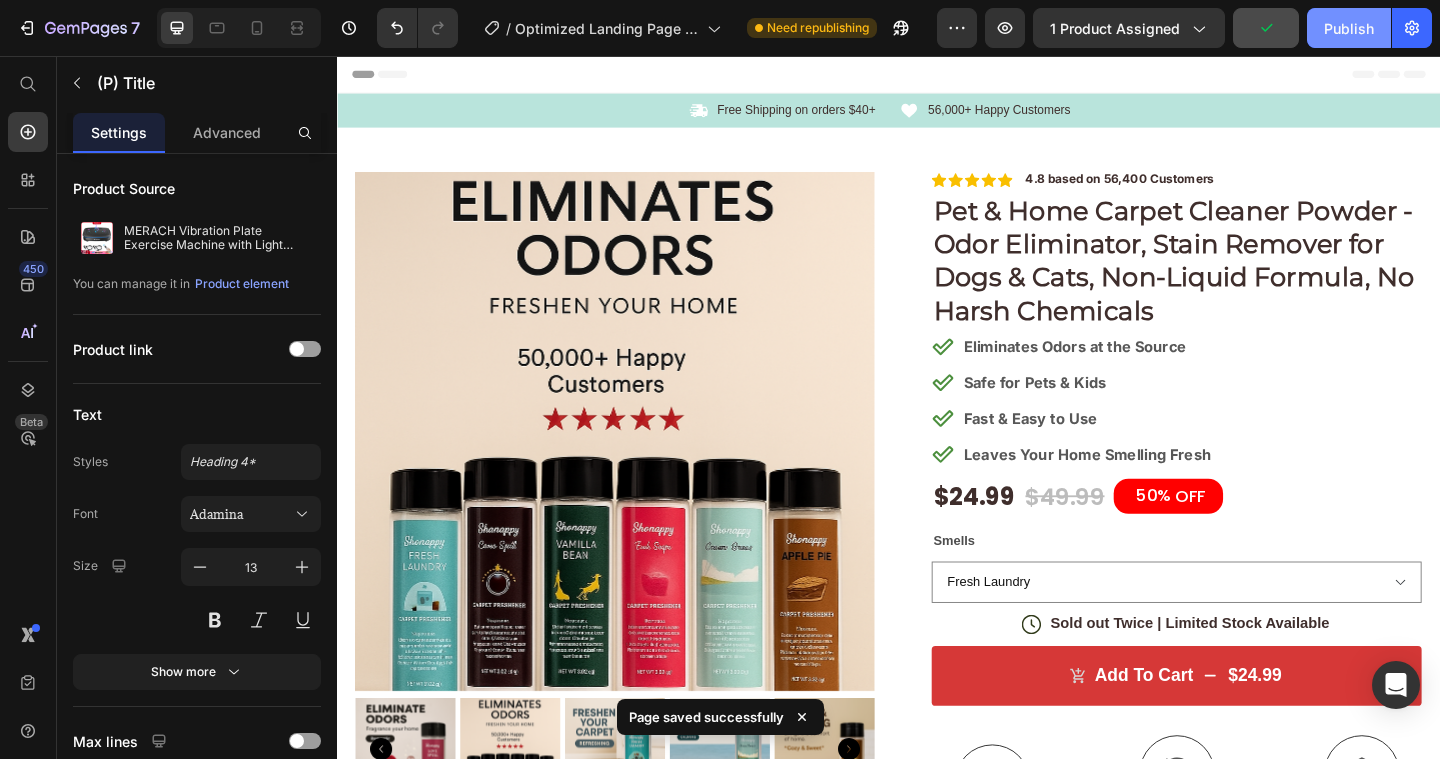 click on "Publish" at bounding box center (1349, 28) 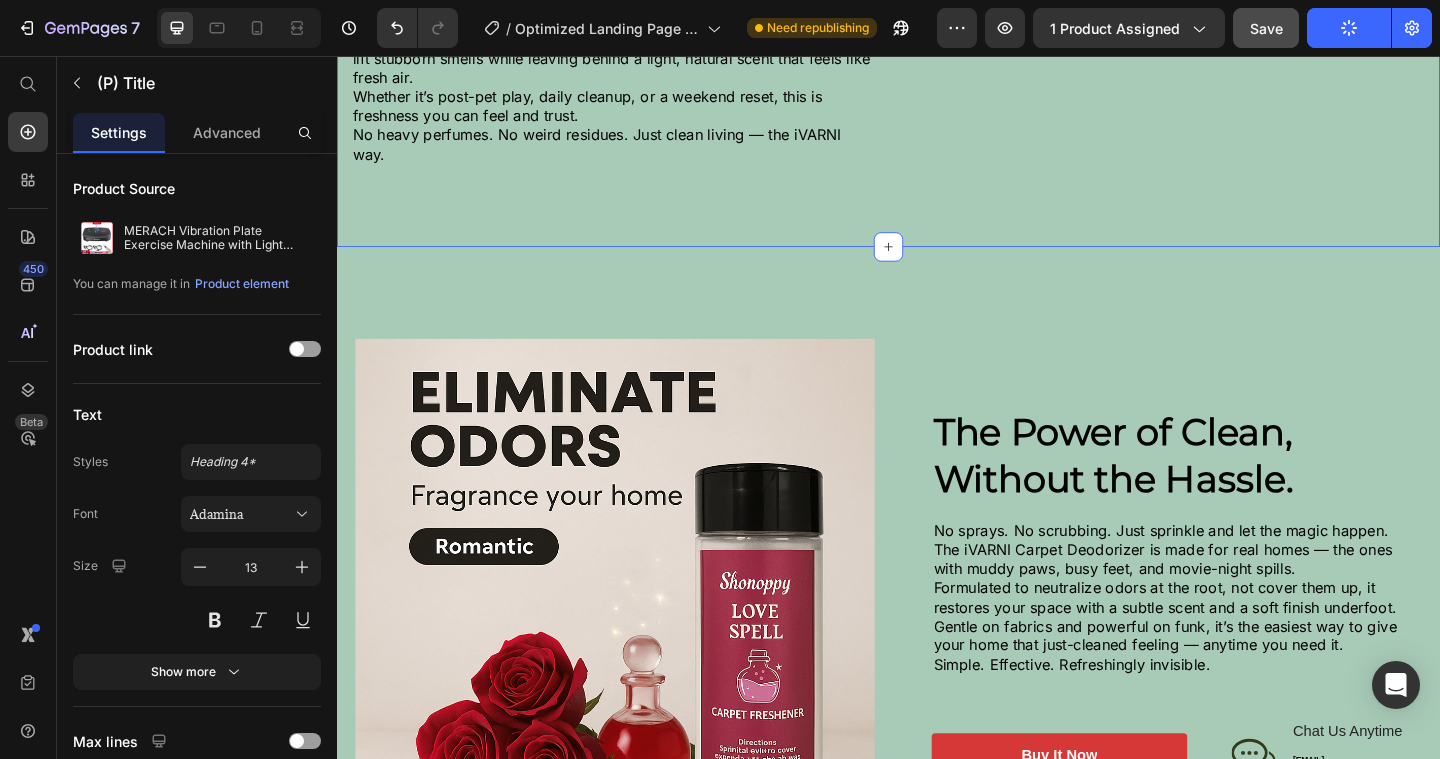 scroll, scrollTop: 1638, scrollLeft: 0, axis: vertical 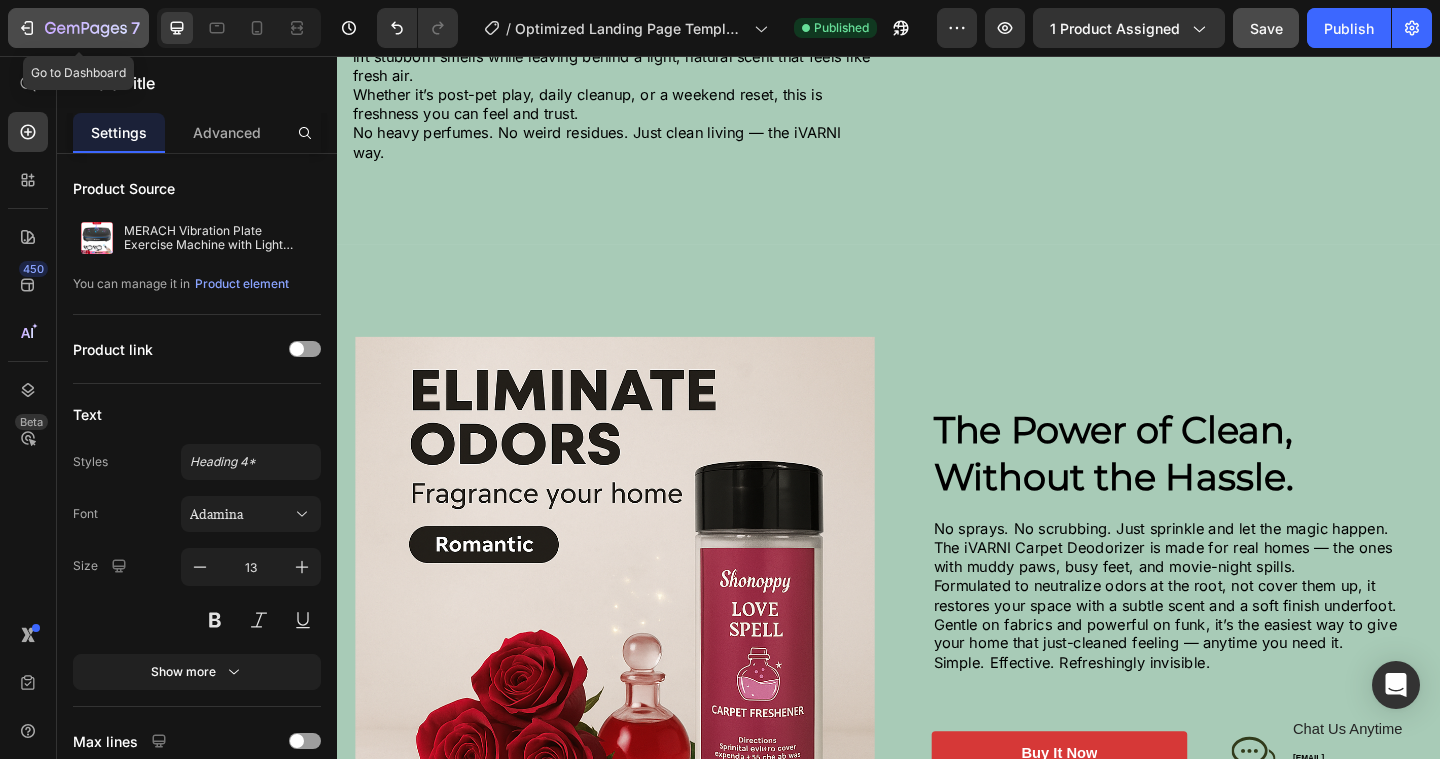 click on "7" at bounding box center [78, 28] 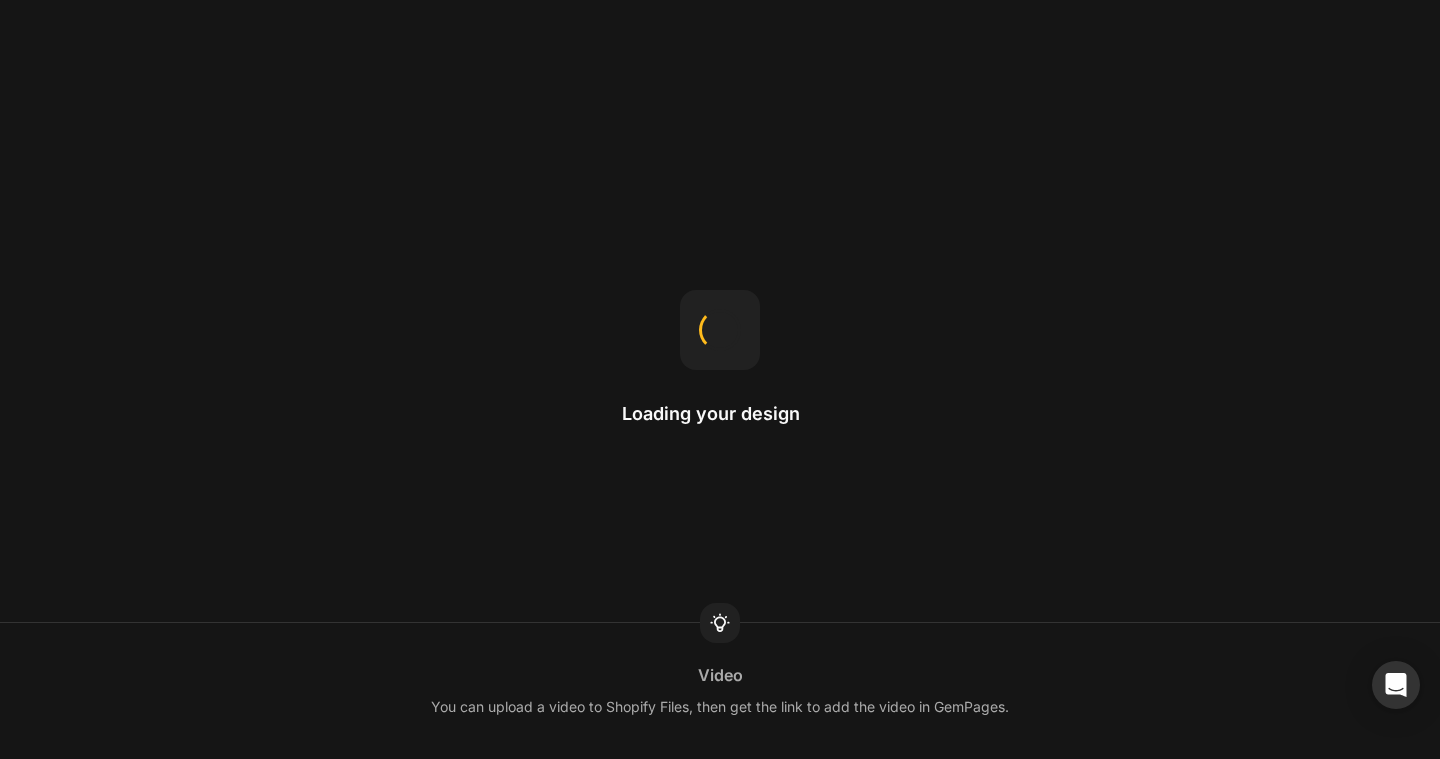 scroll, scrollTop: 0, scrollLeft: 0, axis: both 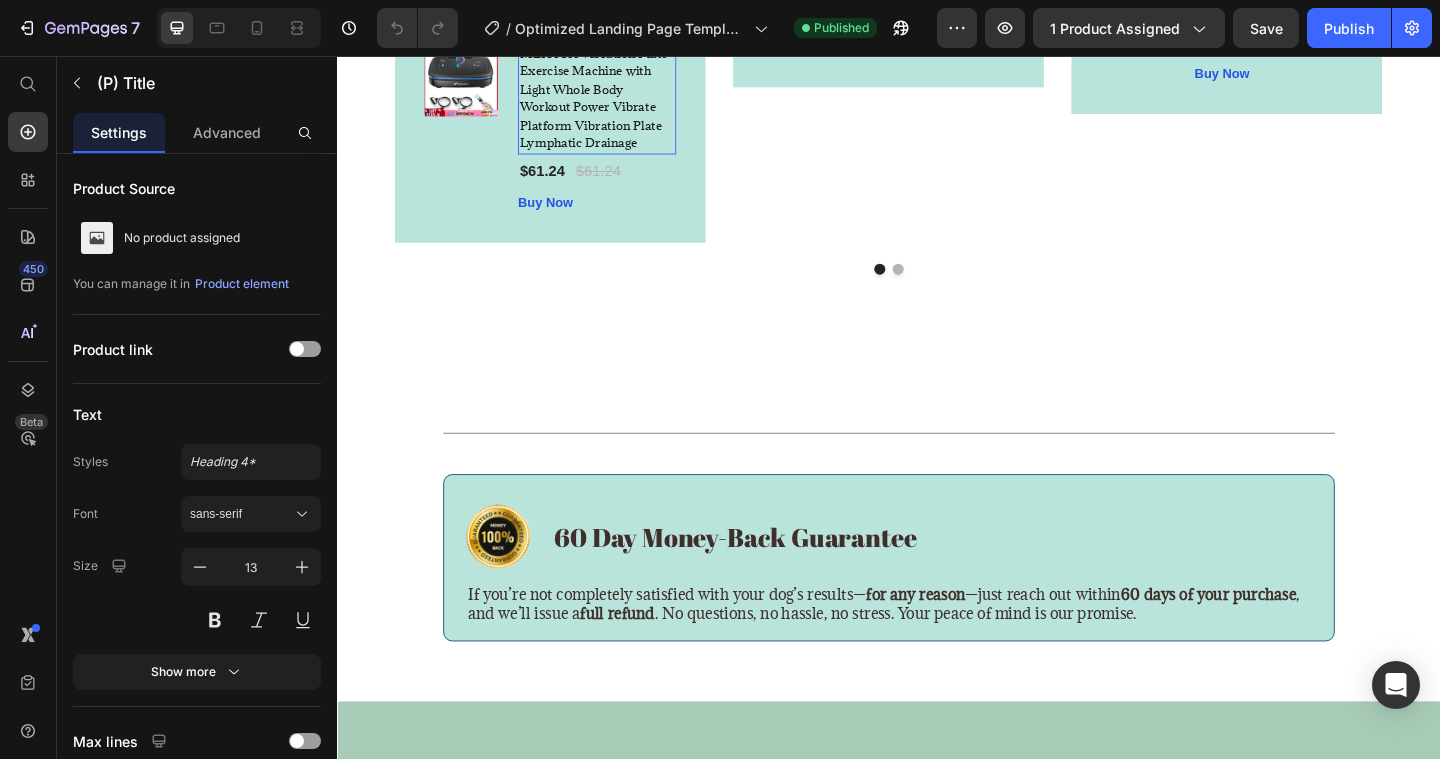 click on "MERACH Vibration Plate Exercise Machine with Light Whole Body Workout Power Vibrate Platform Vibration Plate Lymphatic Drainage" at bounding box center [620, 102] 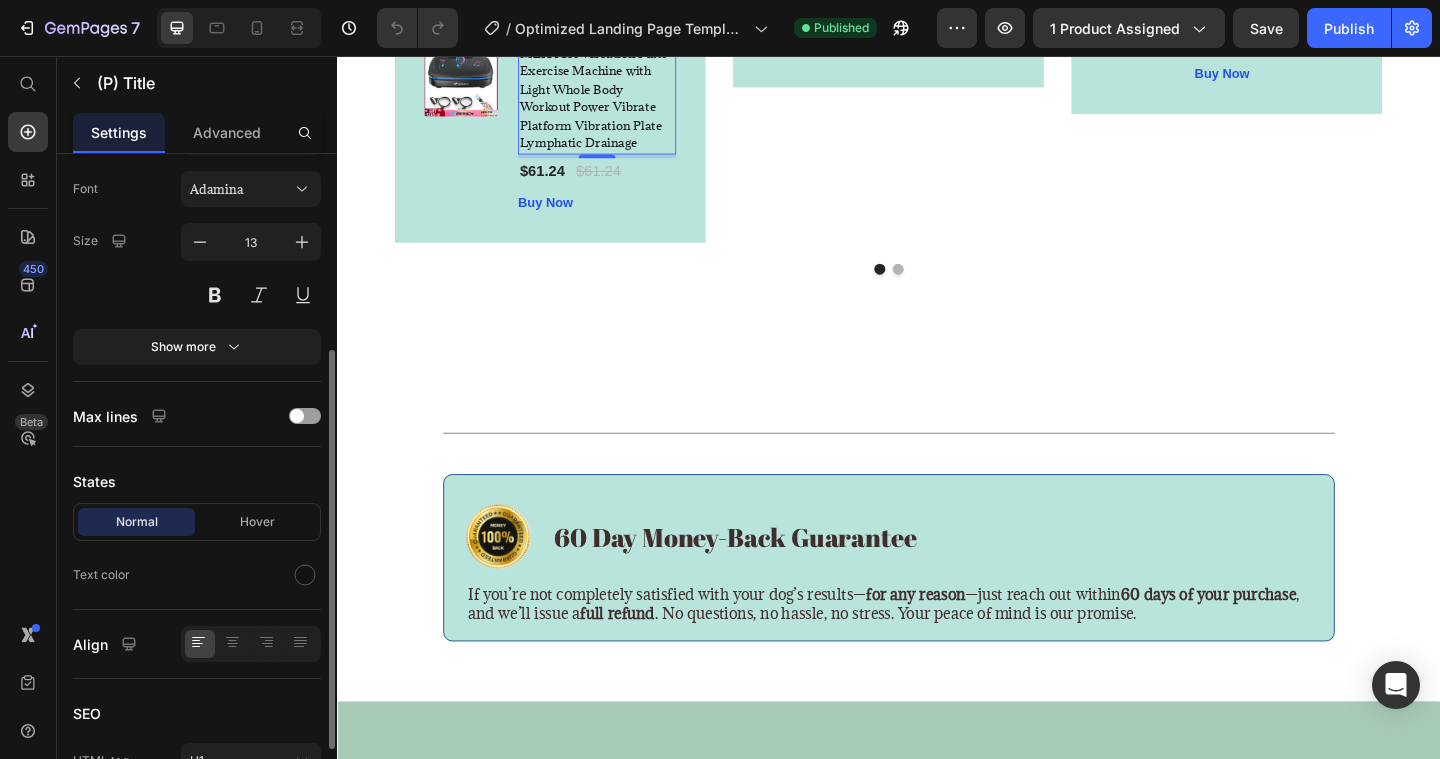 scroll, scrollTop: 436, scrollLeft: 0, axis: vertical 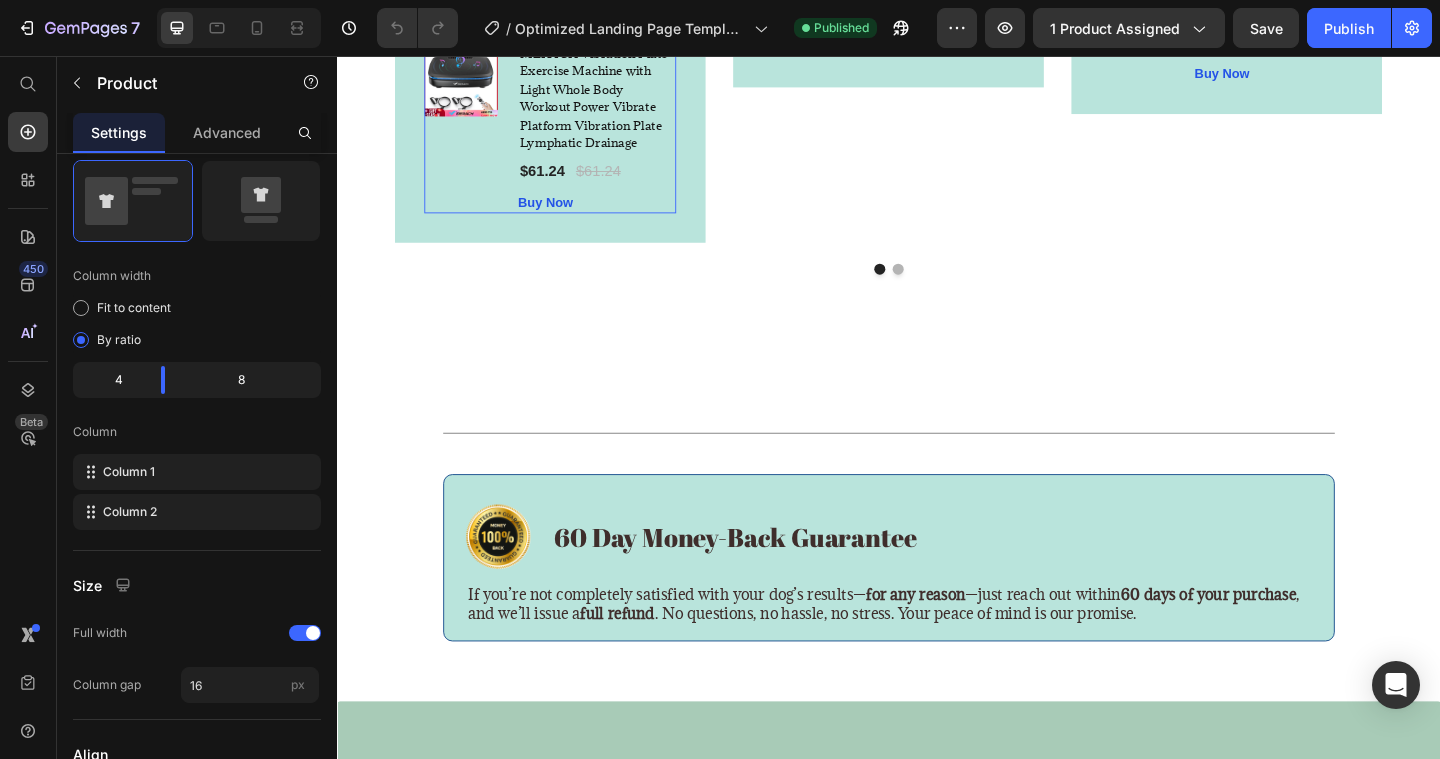 click on "(P) Images & Gallery" at bounding box center [475, 134] 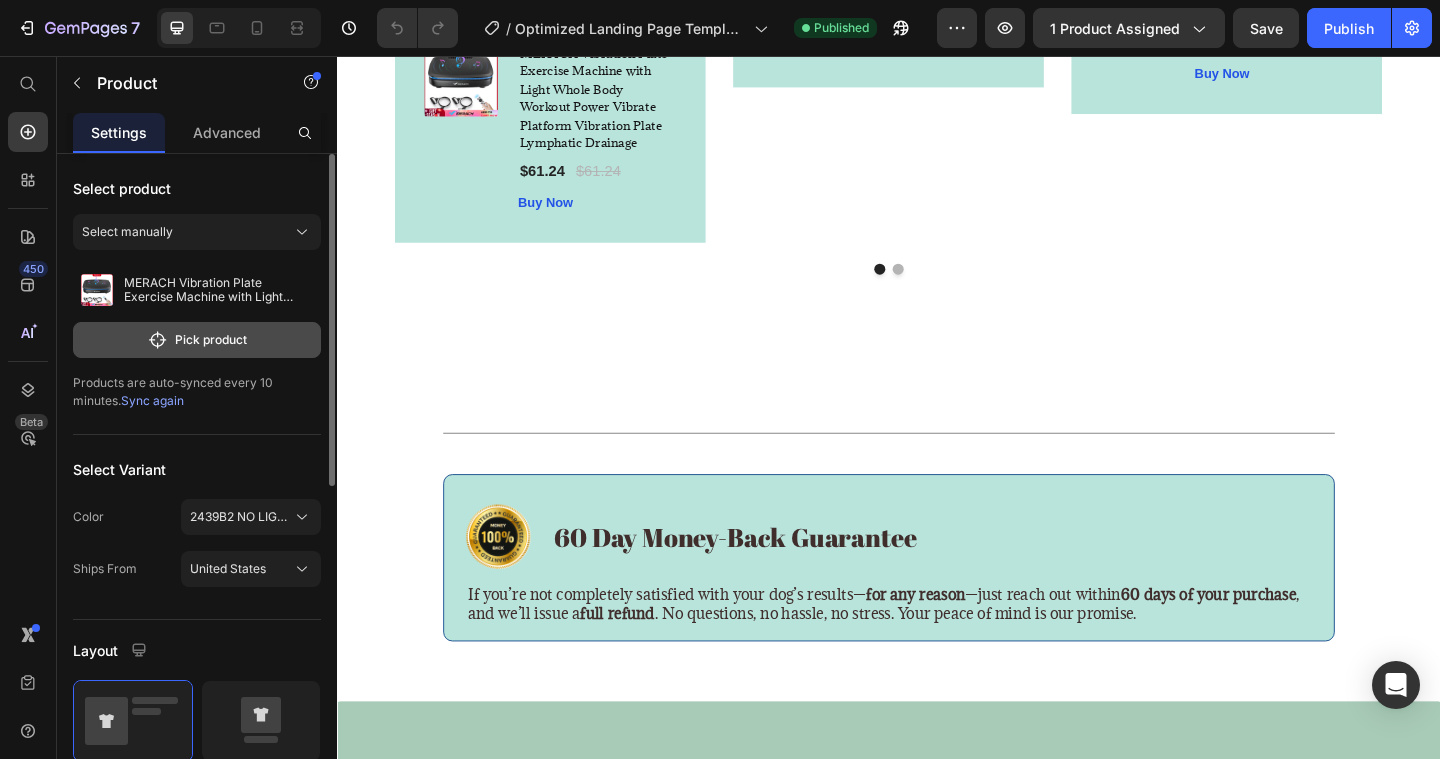 click on "Pick product" 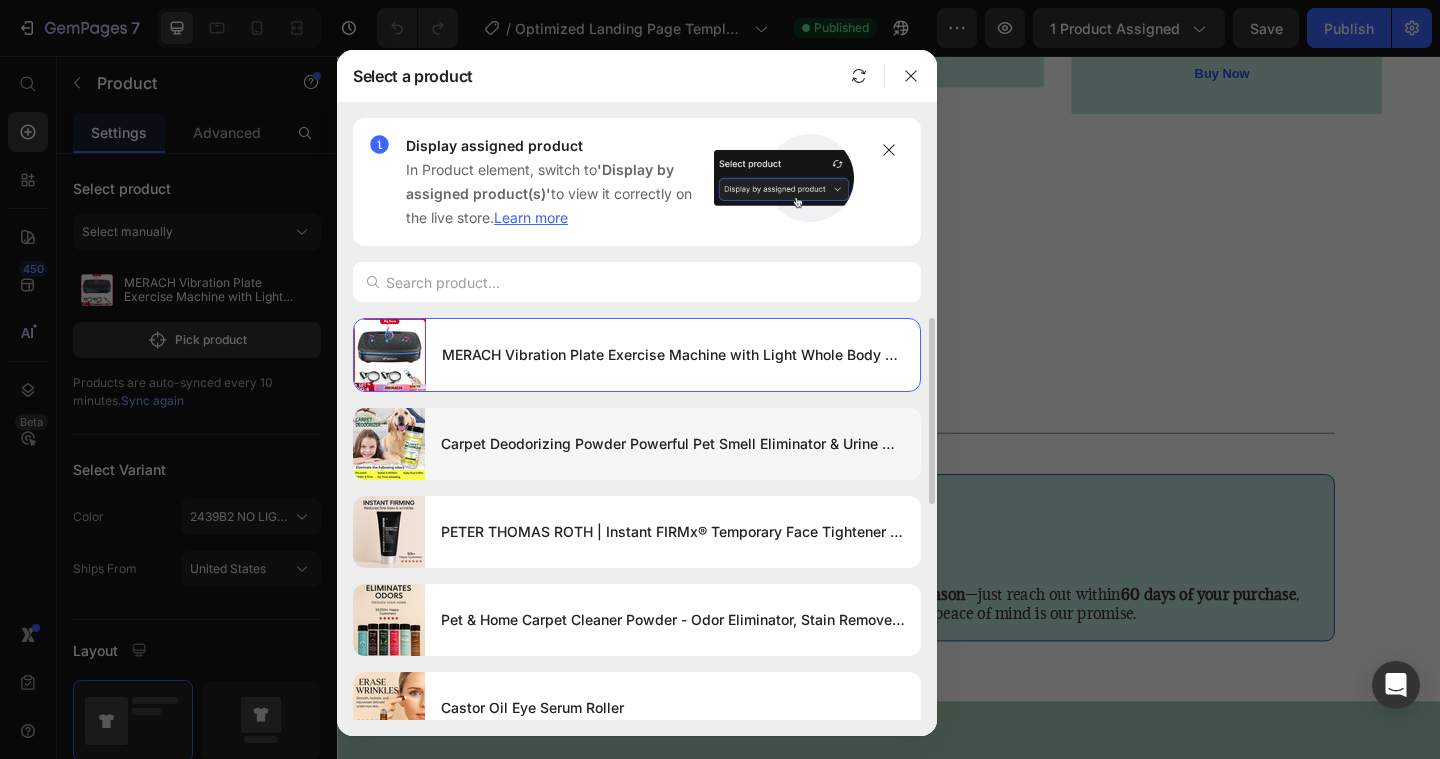 scroll, scrollTop: 168, scrollLeft: 0, axis: vertical 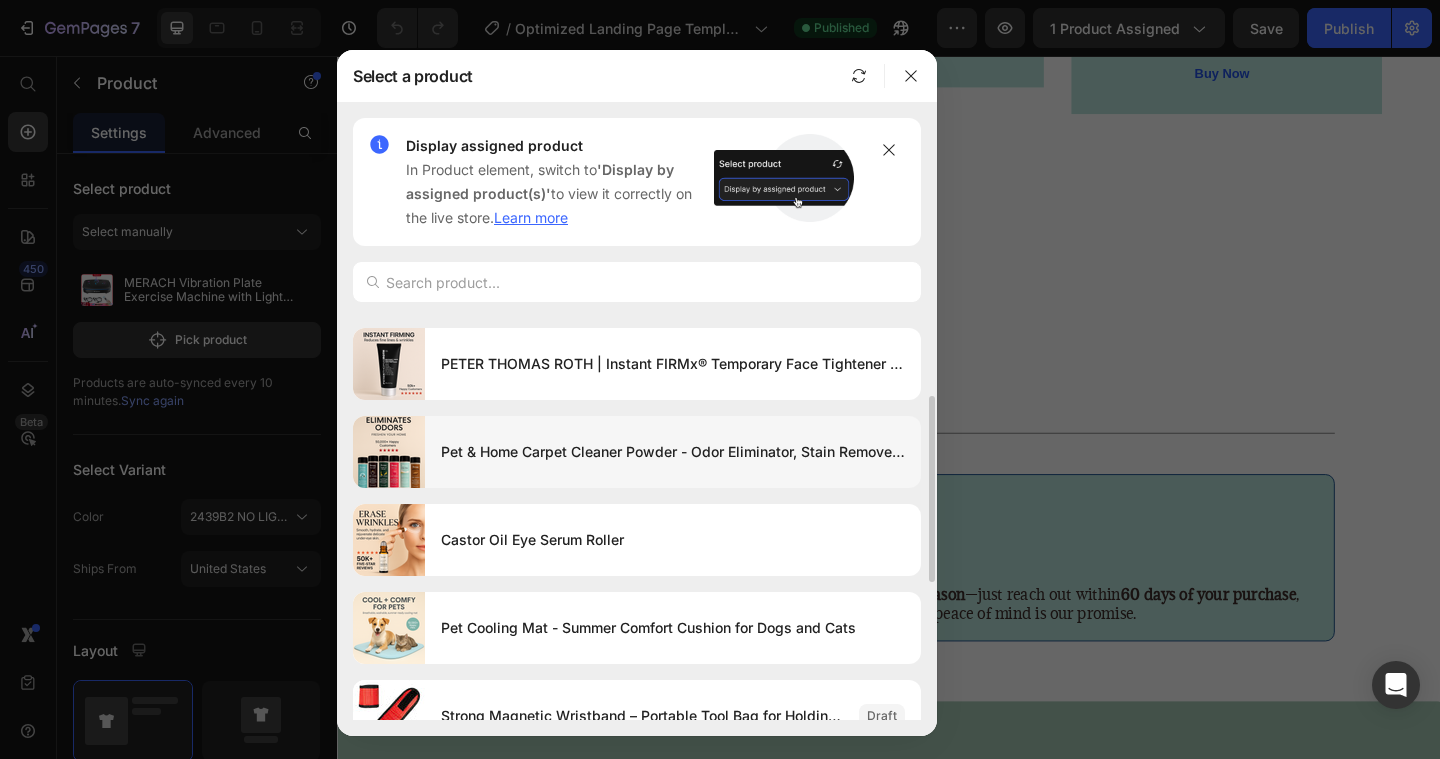 click on "Pet & Home Carpet Cleaner Powder - Odor Eliminator, Stain Remover for Dogs & Cats, Non-Liquid Formula, No Harsh Chemicals" at bounding box center [673, 452] 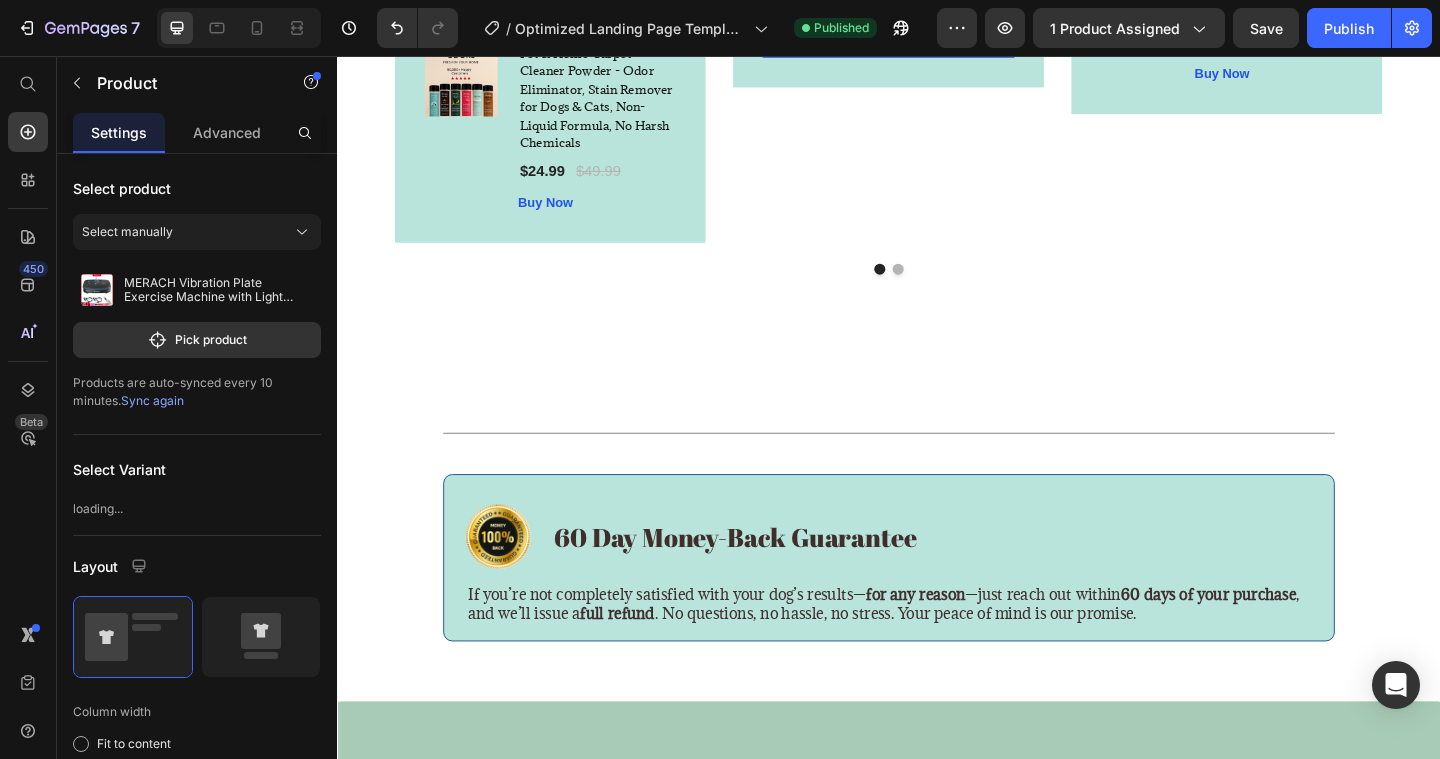 click on "(P) Images & Gallery" at bounding box center [843, -24] 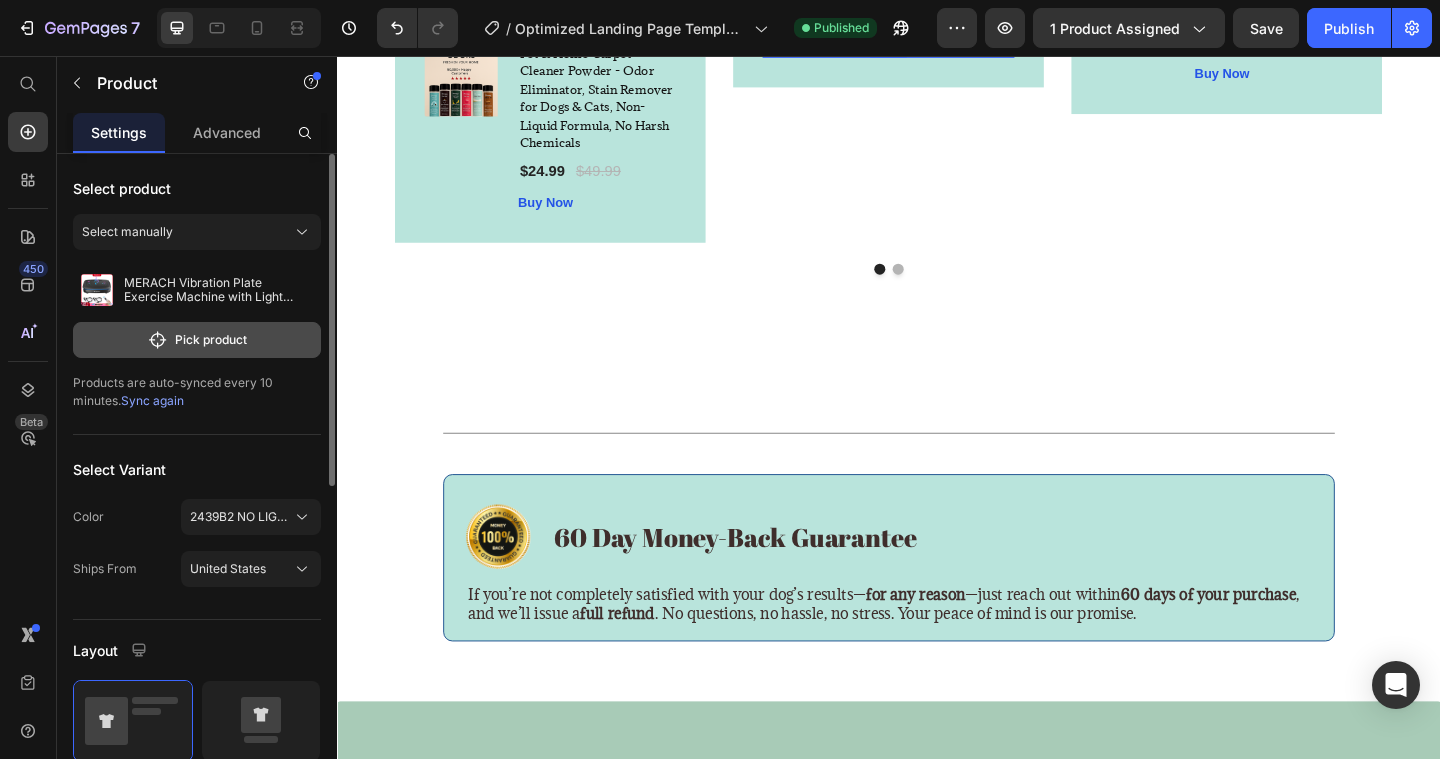 click on "Pick product" 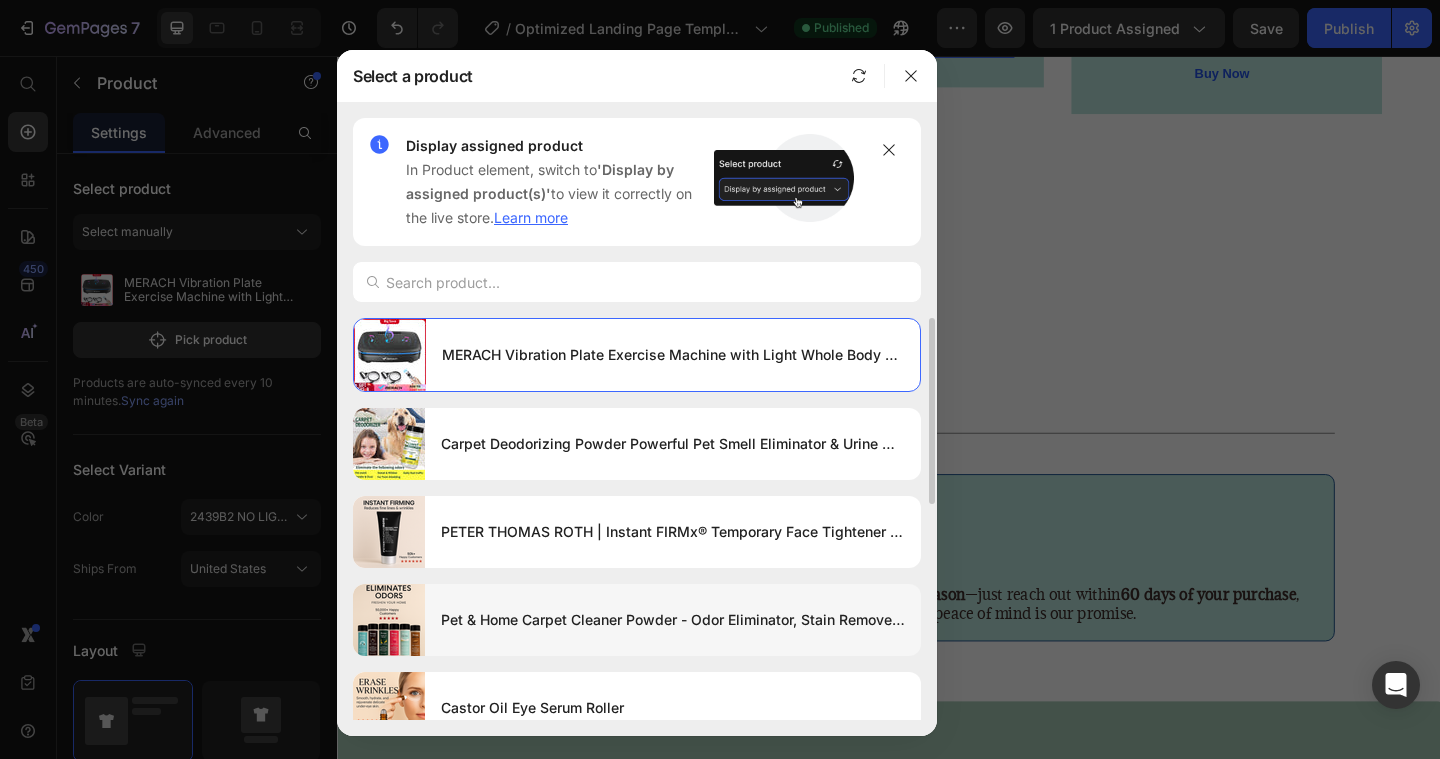 click on "Pet & Home Carpet Cleaner Powder - Odor Eliminator, Stain Remover for Dogs & Cats, Non-Liquid Formula, No Harsh Chemicals" at bounding box center [673, 620] 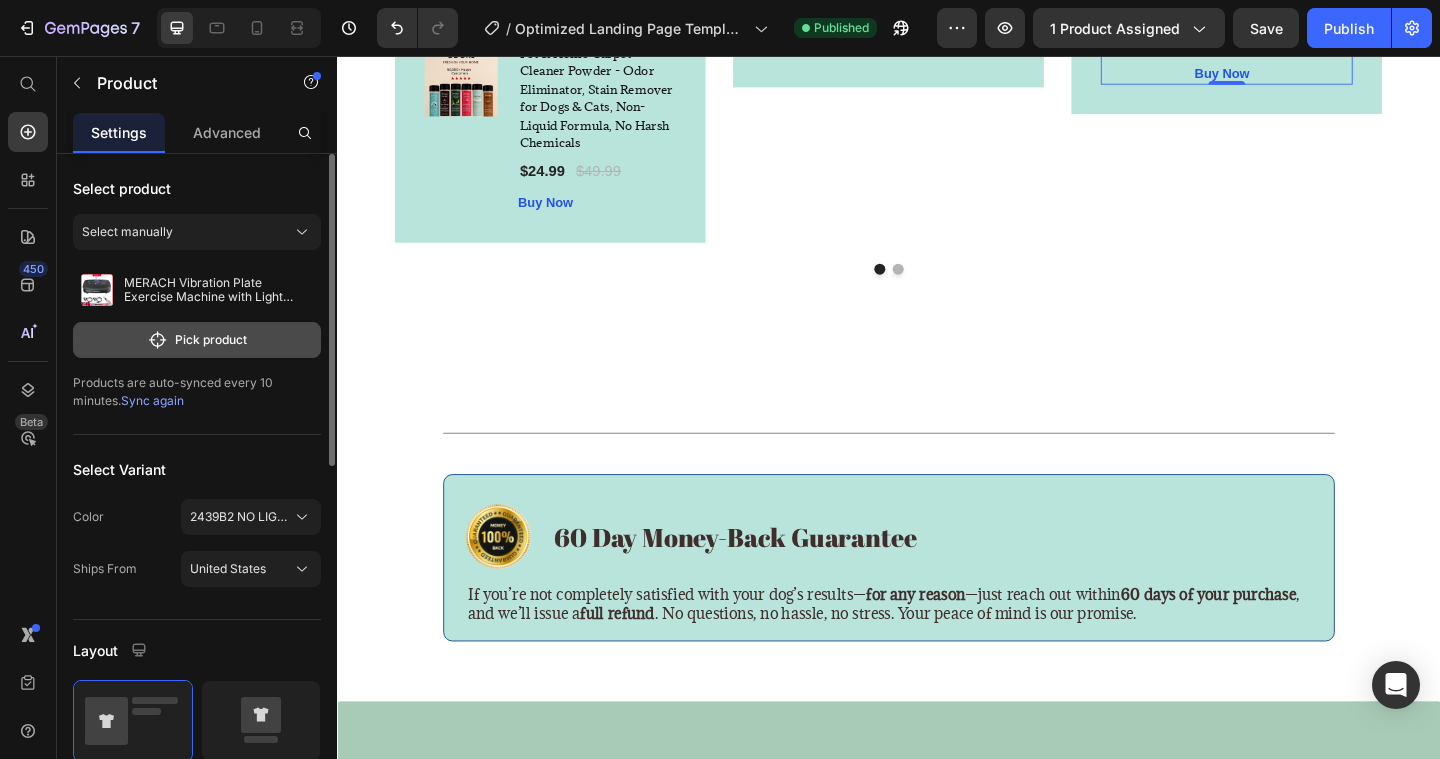 click on "Pick product" 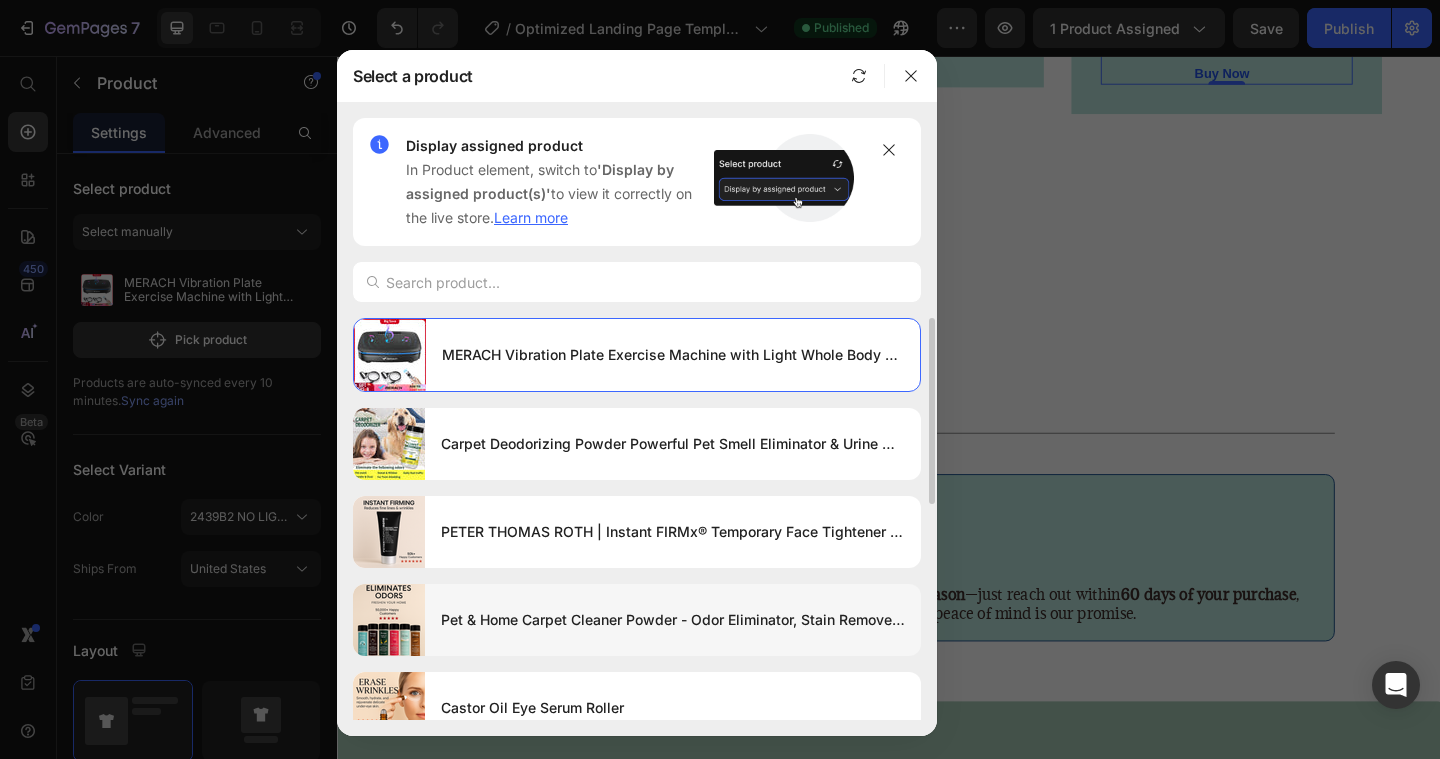 click on "Pet & Home Carpet Cleaner Powder - Odor Eliminator, Stain Remover for Dogs & Cats, Non-Liquid Formula, No Harsh Chemicals" at bounding box center [673, 620] 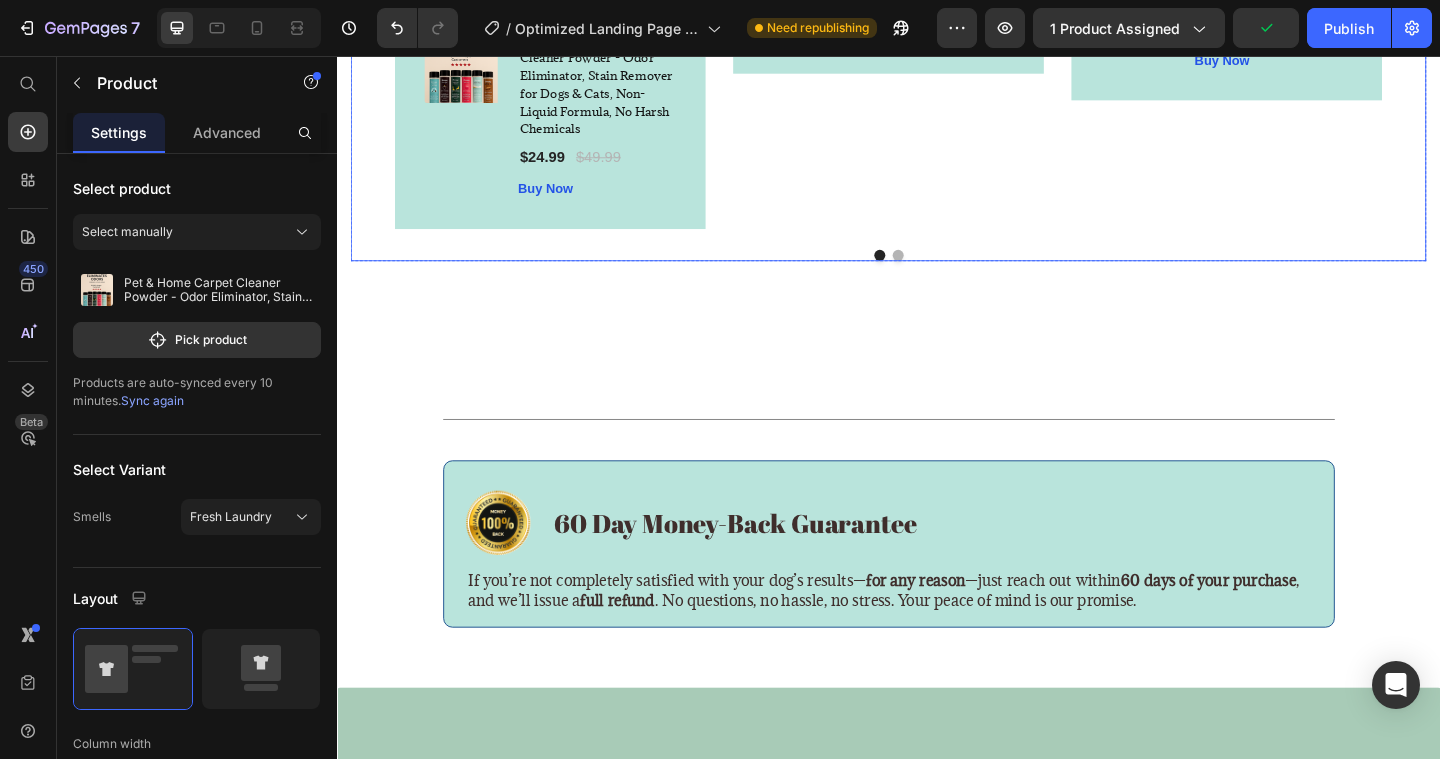 scroll, scrollTop: 3920, scrollLeft: 0, axis: vertical 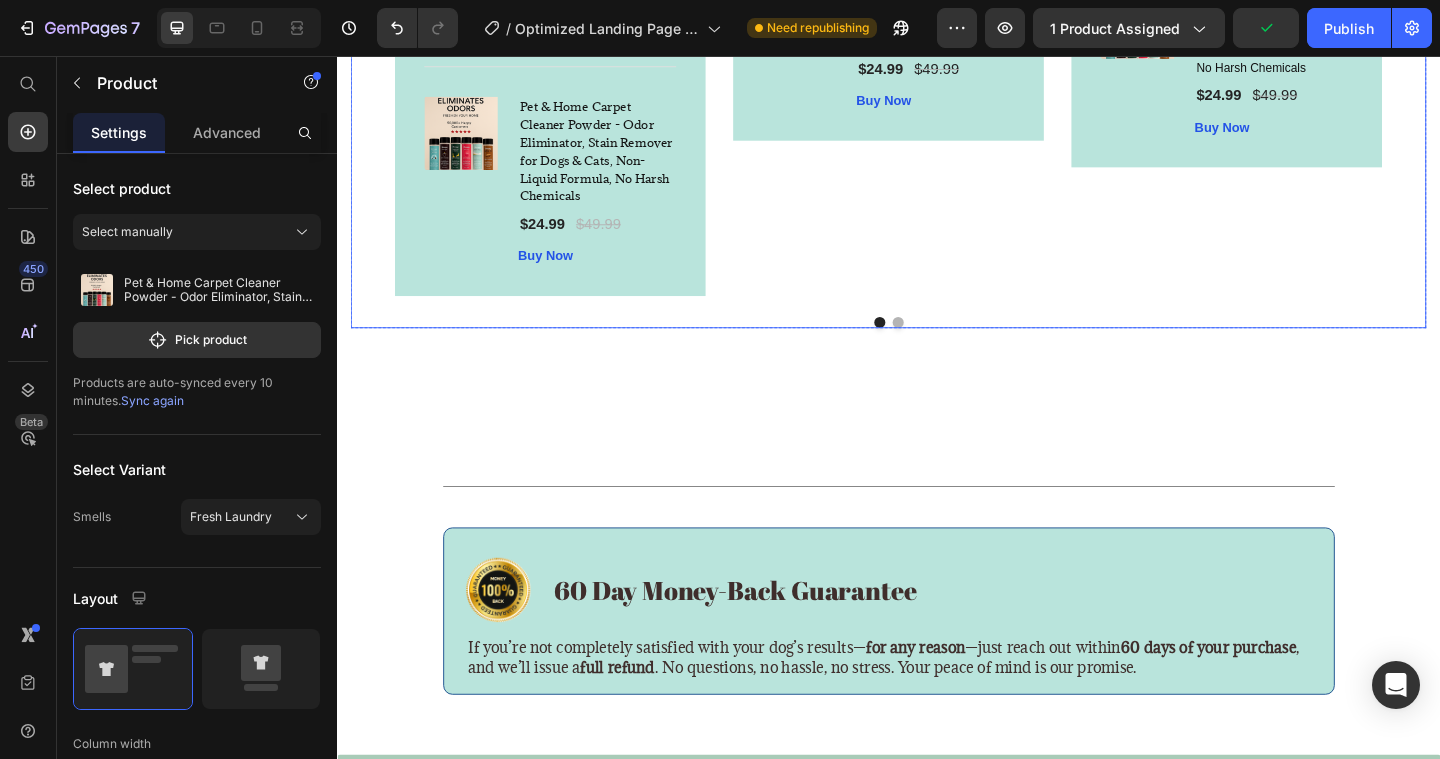 click 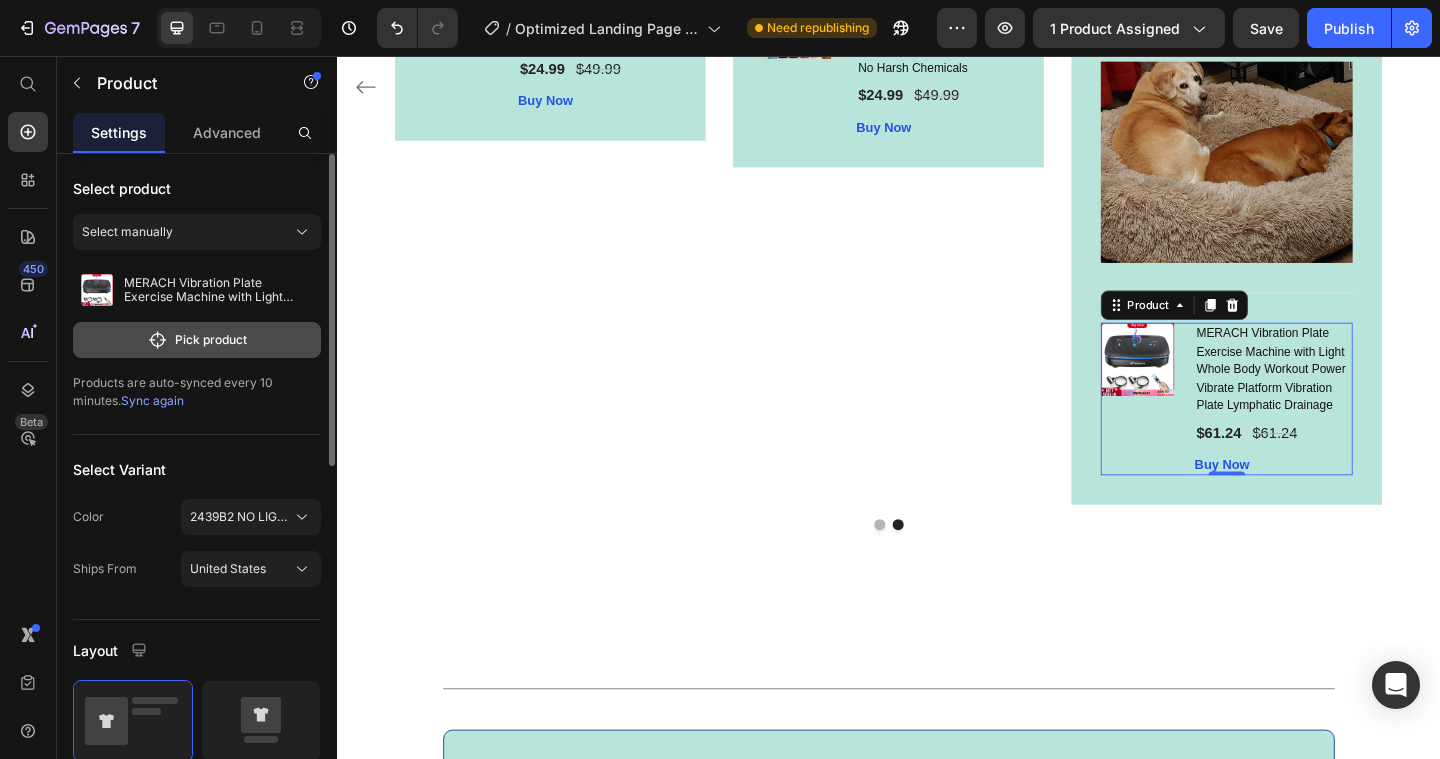 click on "Pick product" 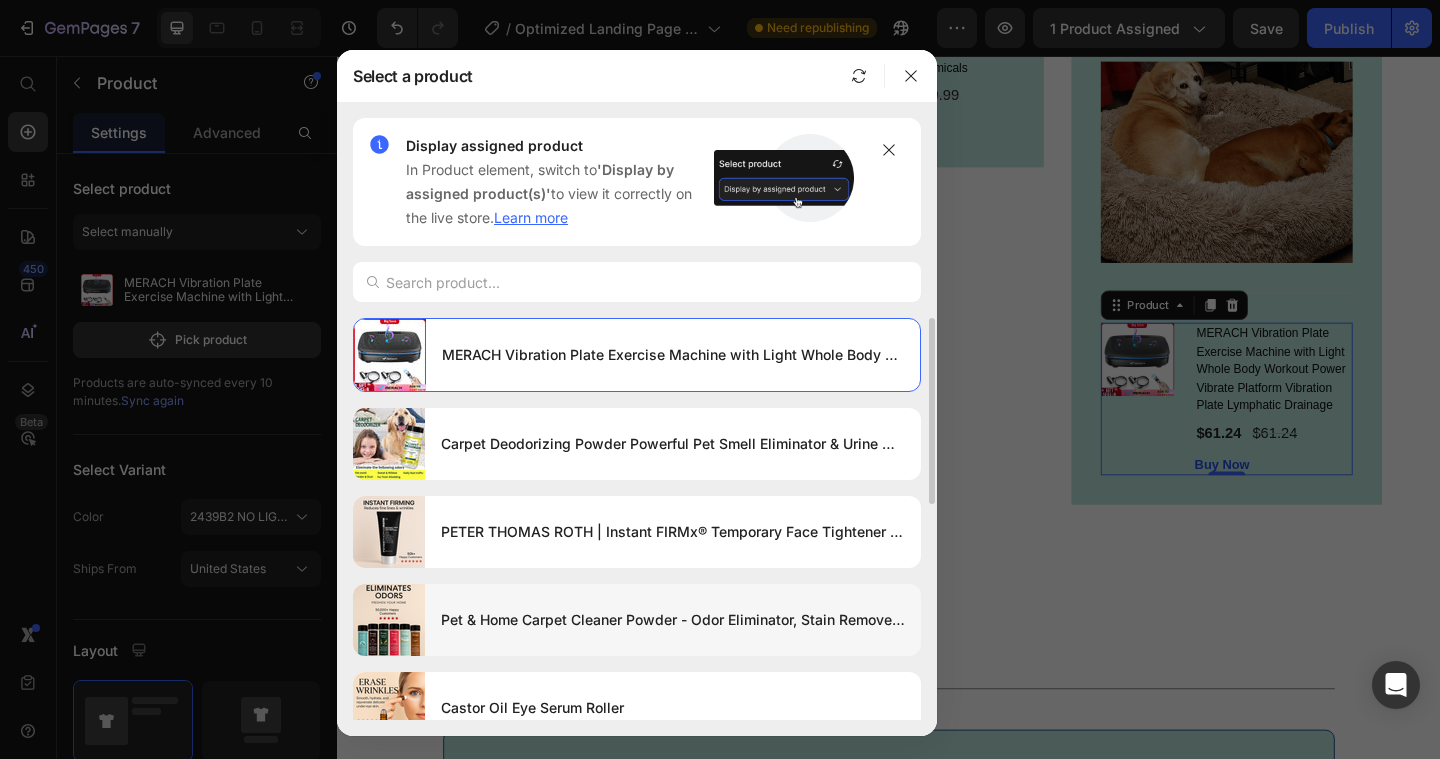 click on "Pet & Home Carpet Cleaner Powder - Odor Eliminator, Stain Remover for Dogs & Cats, Non-Liquid Formula, No Harsh Chemicals" at bounding box center [673, 620] 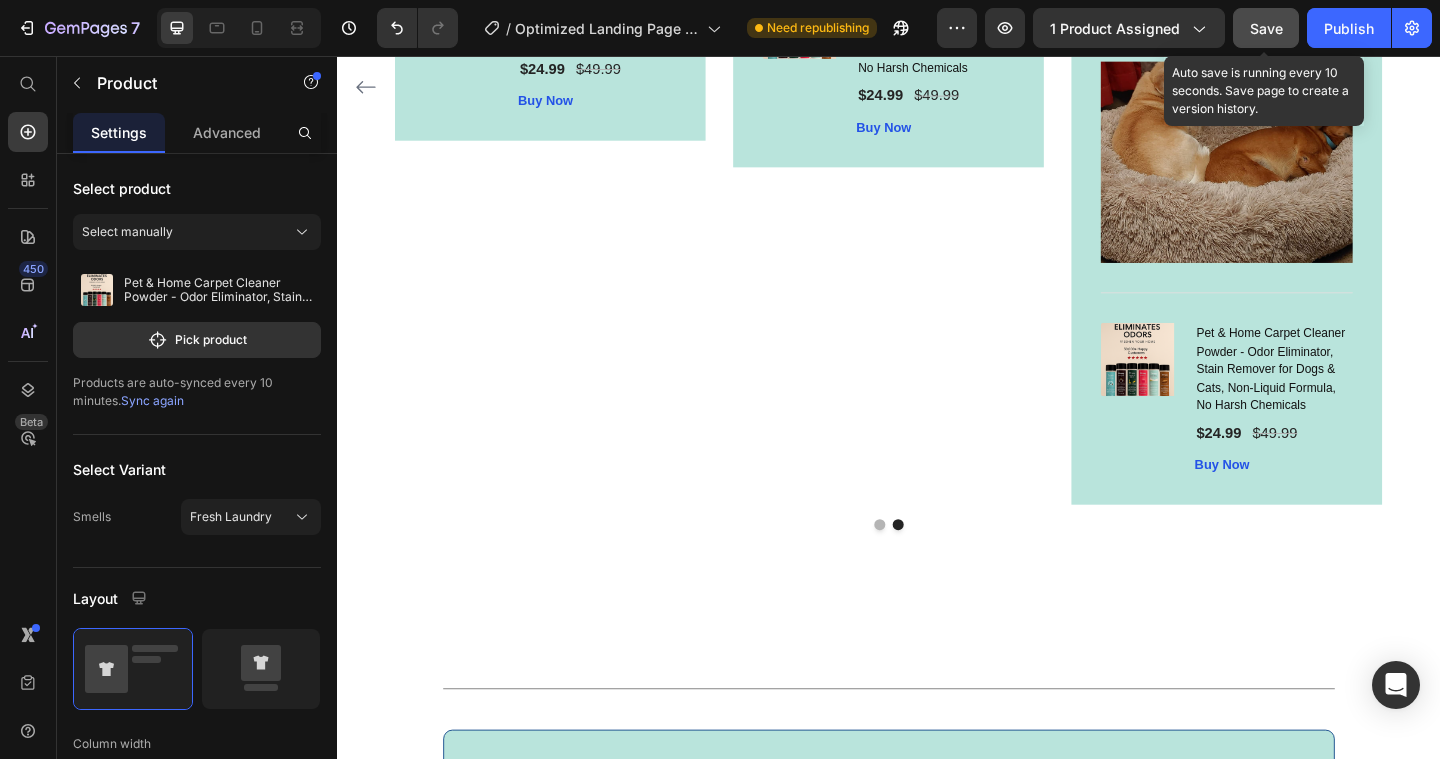 click on "Save" 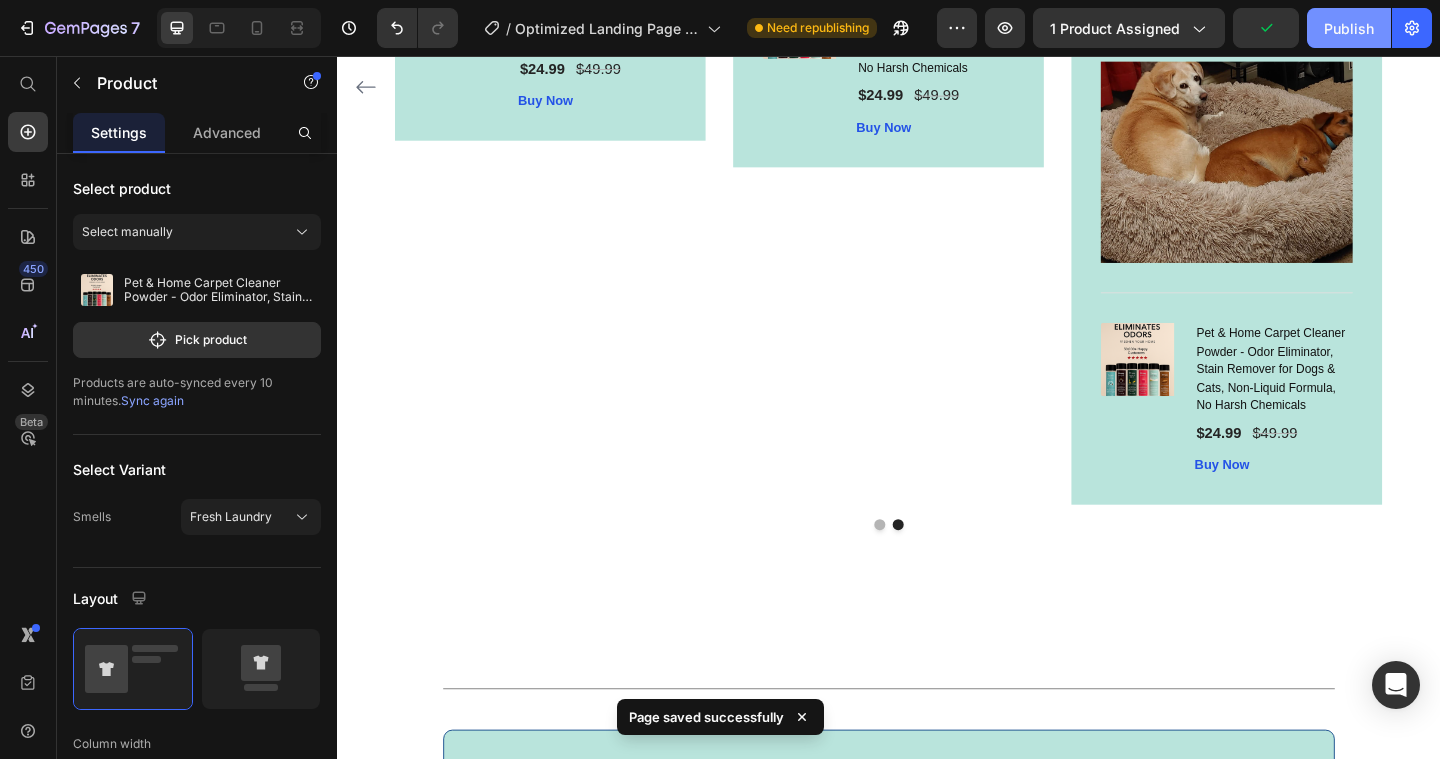 click on "Publish" at bounding box center [1349, 28] 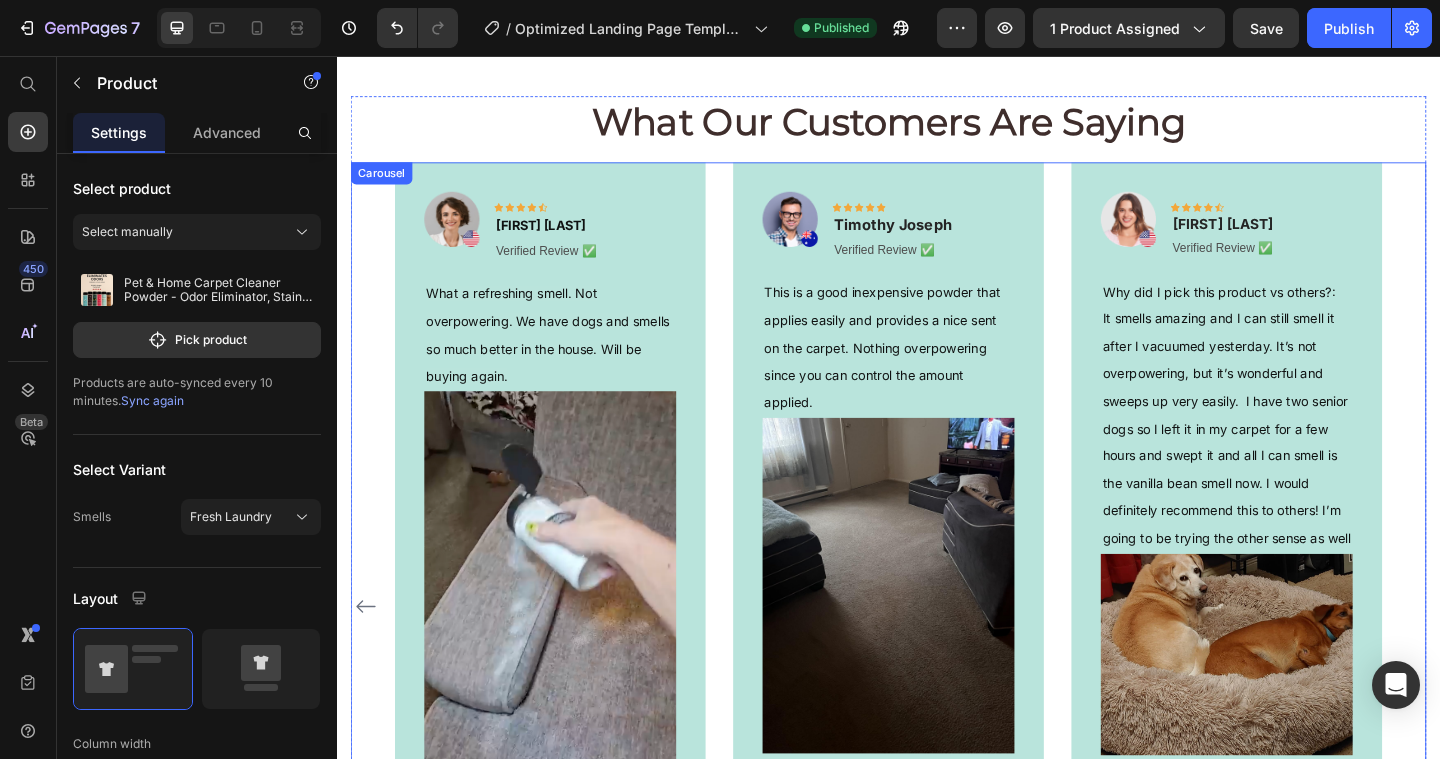 scroll, scrollTop: 3735, scrollLeft: 0, axis: vertical 